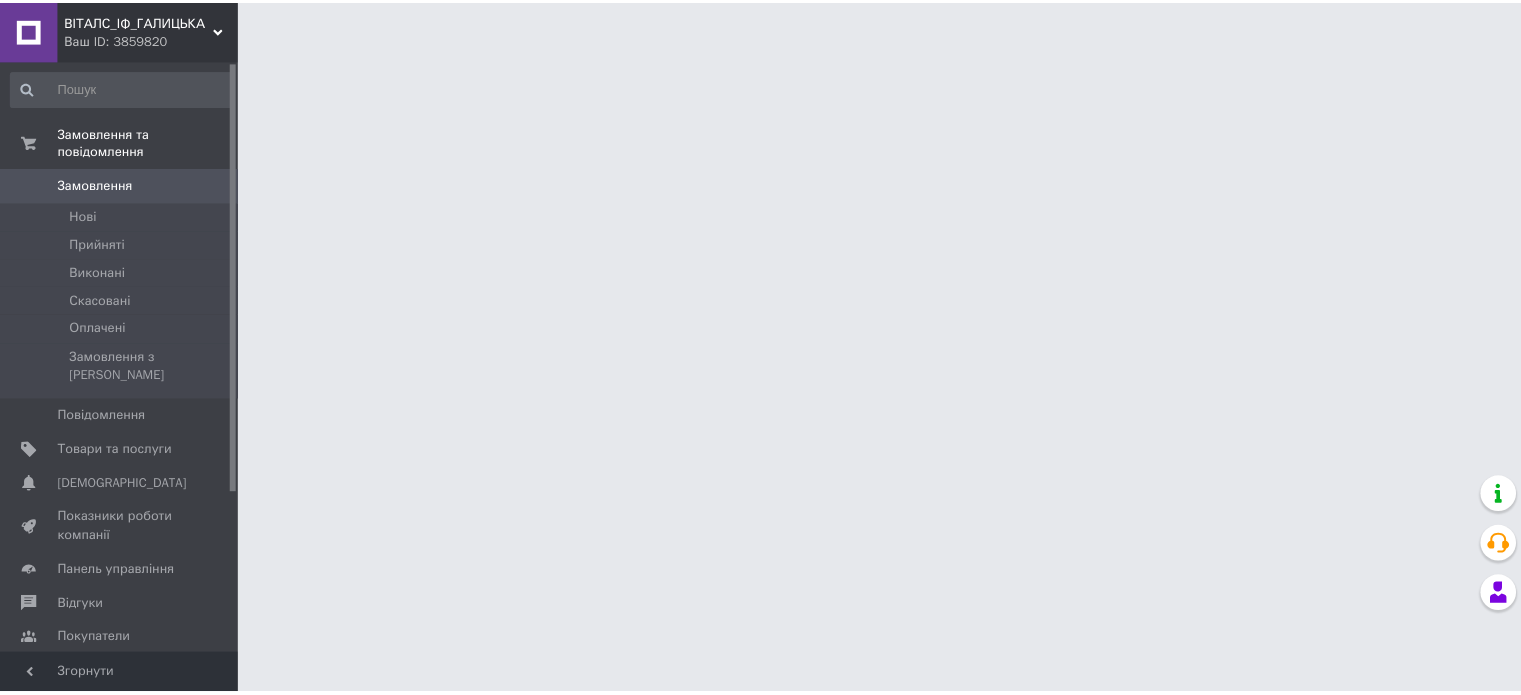 scroll, scrollTop: 0, scrollLeft: 0, axis: both 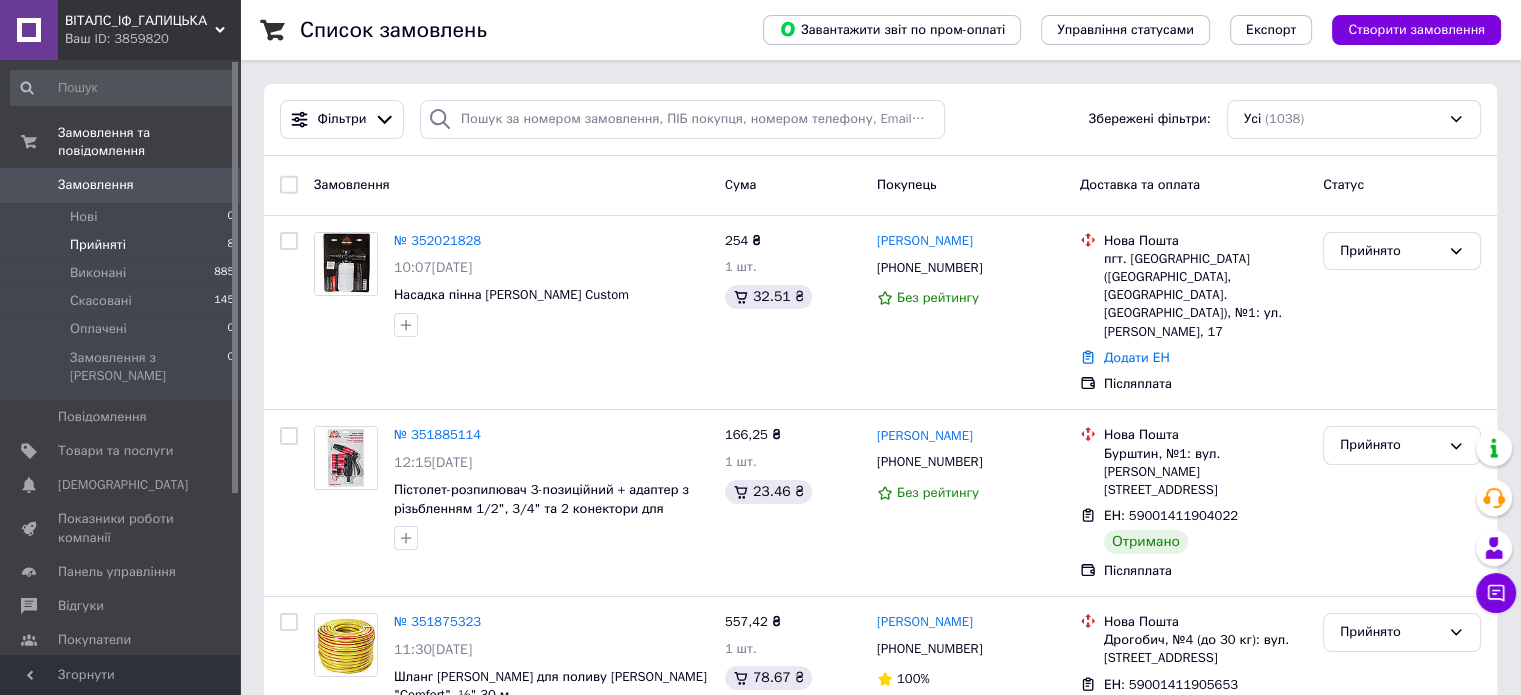 click on "Прийняті" at bounding box center [98, 245] 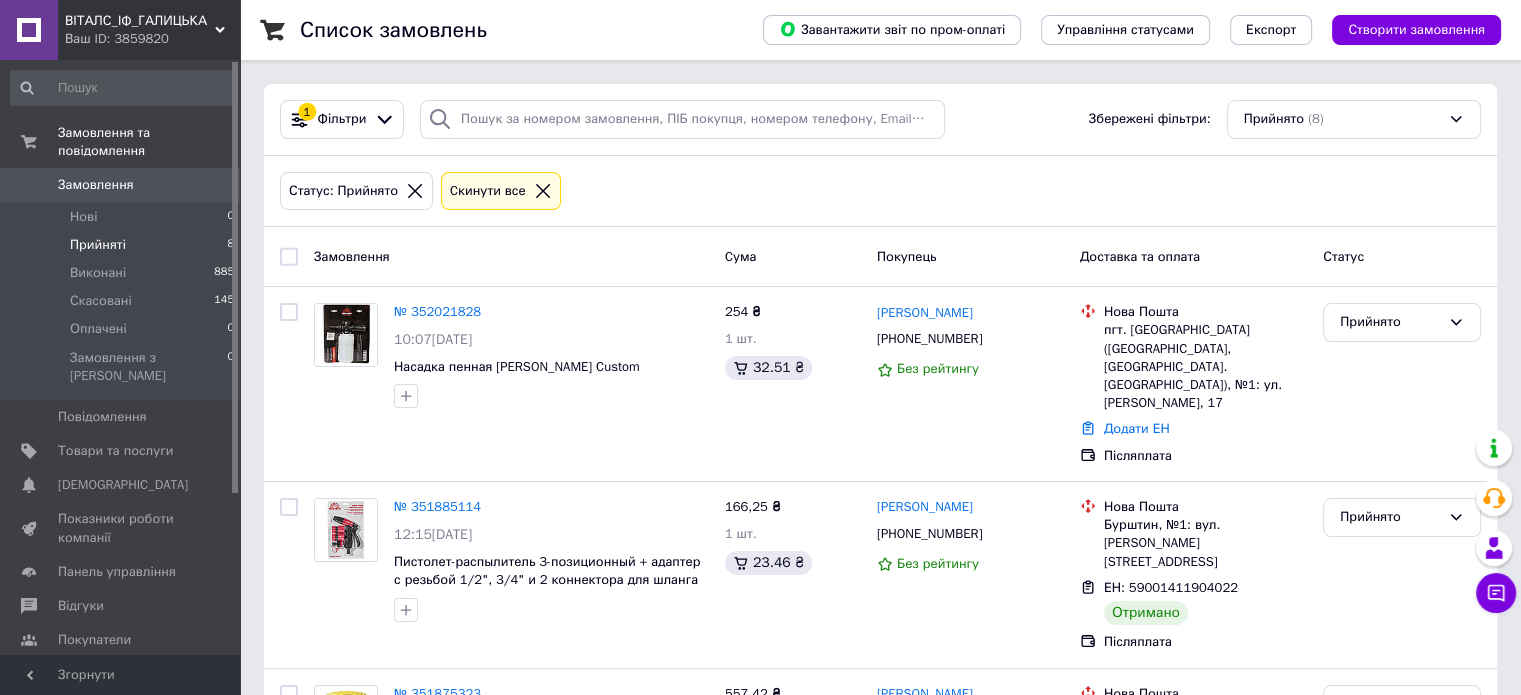 drag, startPoint x: 1026, startPoint y: 191, endPoint x: 1010, endPoint y: 243, distance: 54.405884 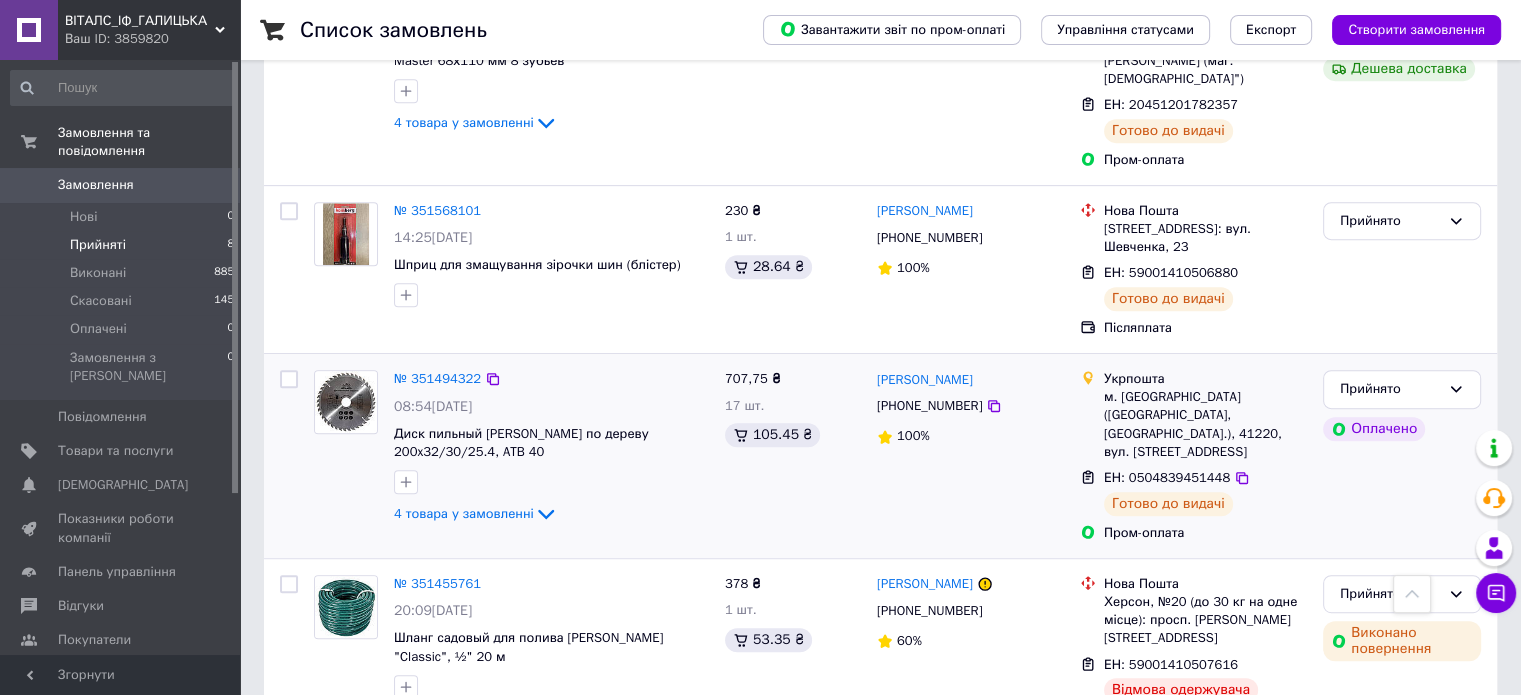 scroll, scrollTop: 996, scrollLeft: 0, axis: vertical 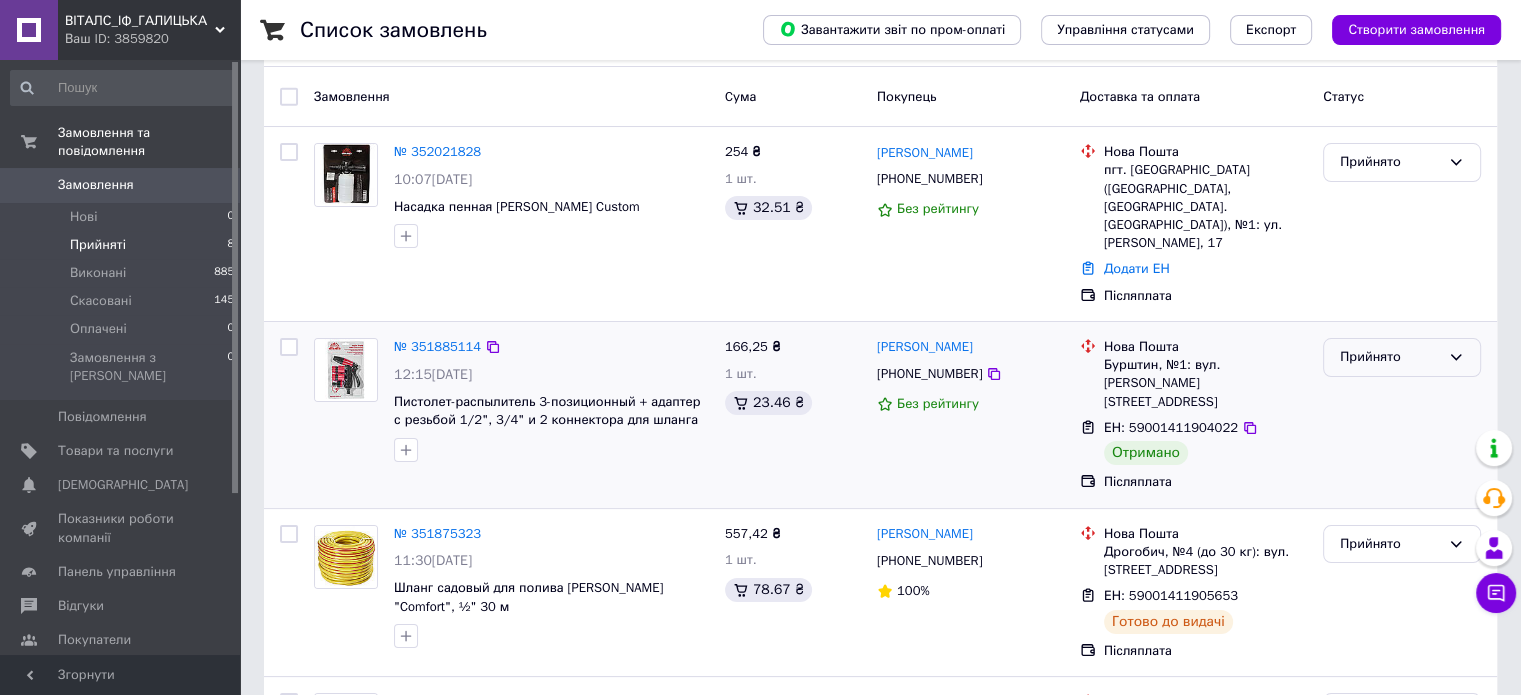 click on "Прийнято" at bounding box center [1390, 357] 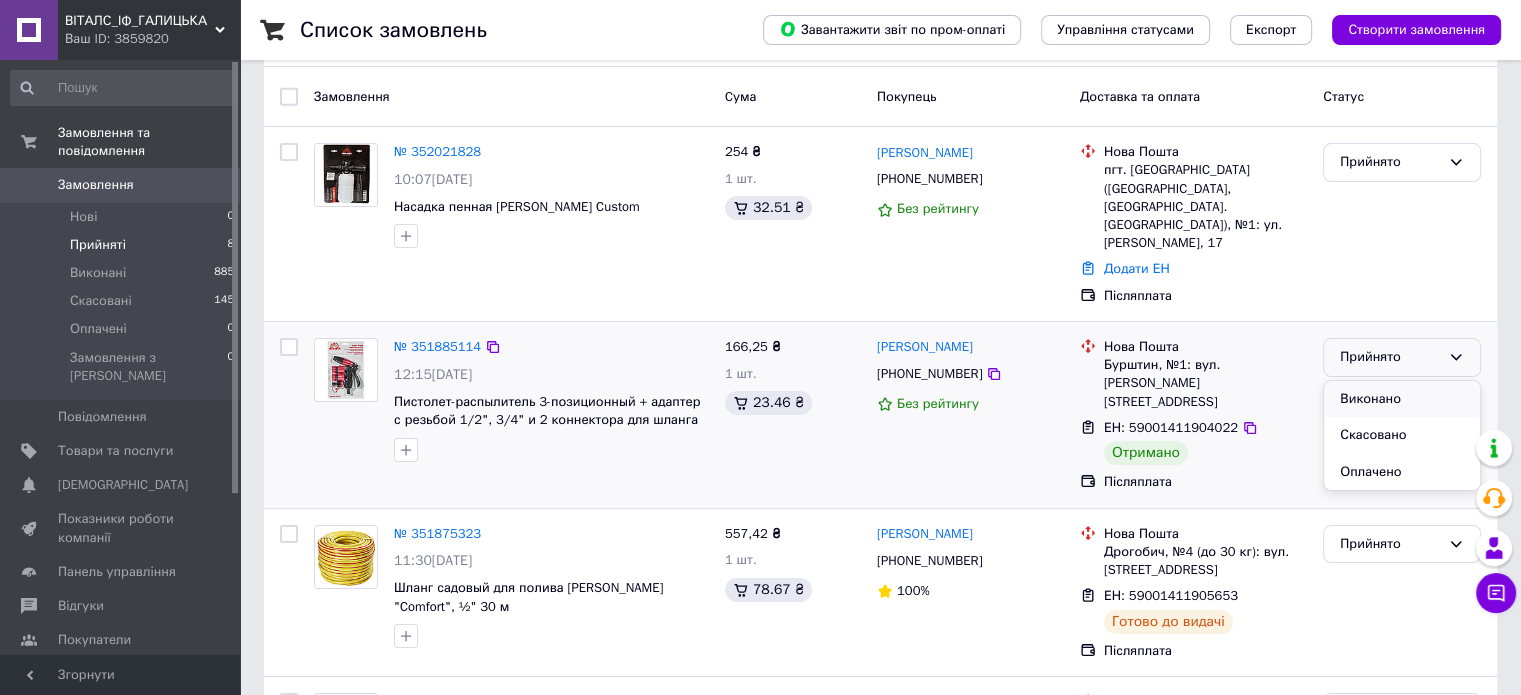 click on "Виконано" at bounding box center [1402, 399] 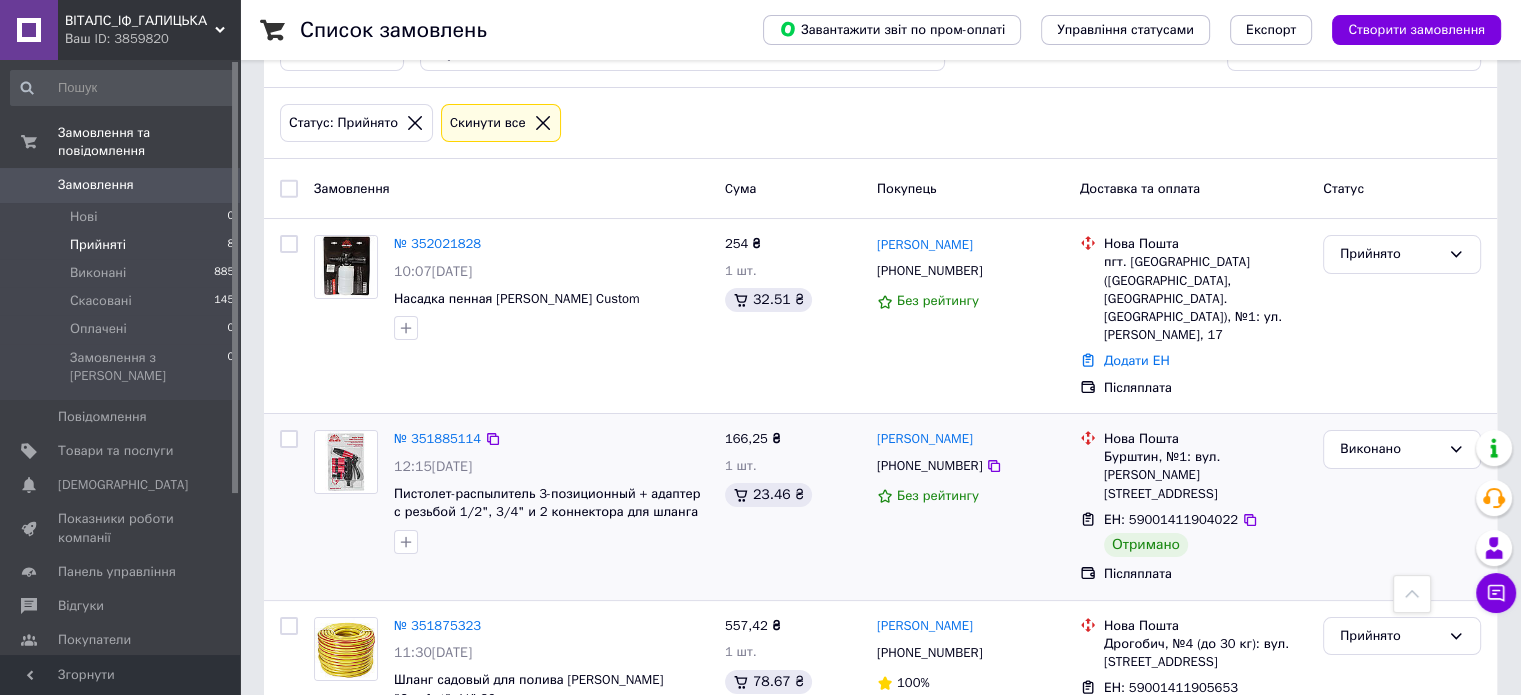 scroll, scrollTop: 0, scrollLeft: 0, axis: both 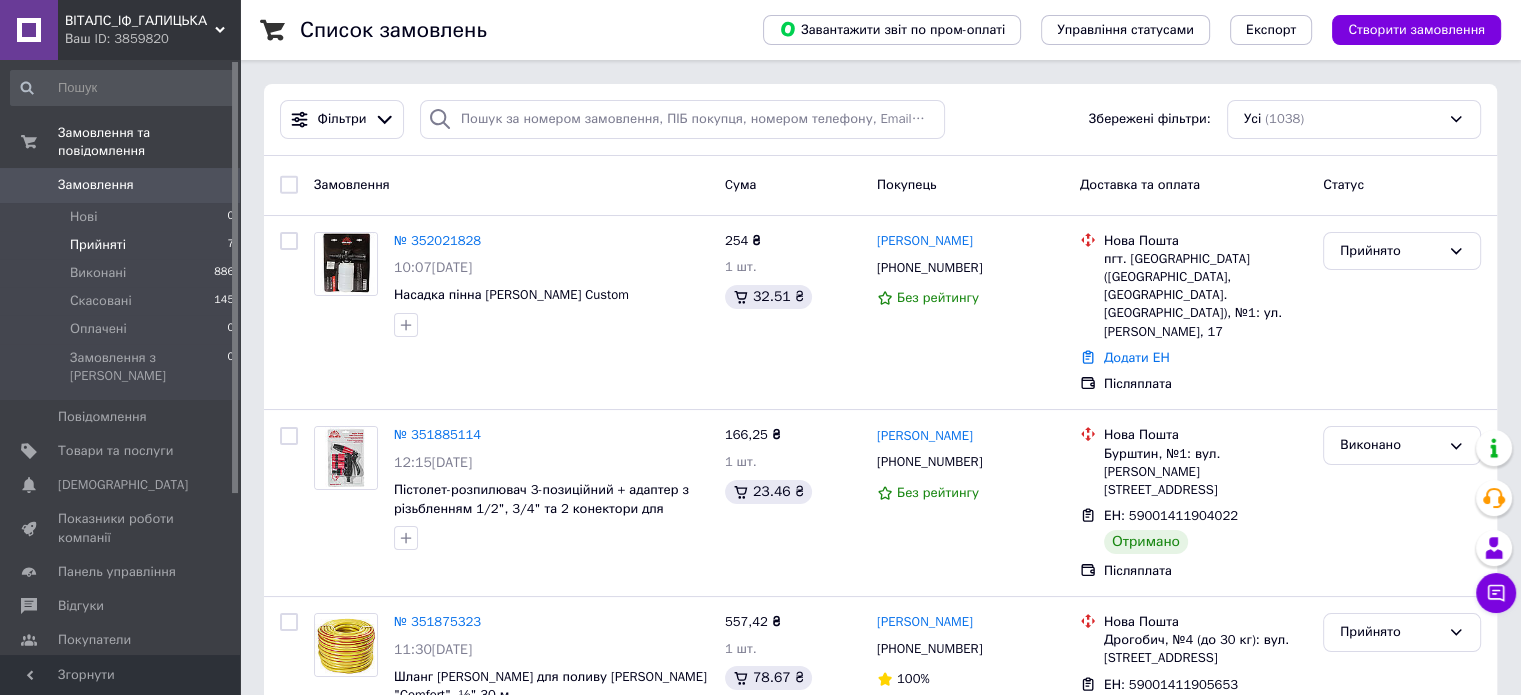 click on "Прийняті 7" at bounding box center [123, 245] 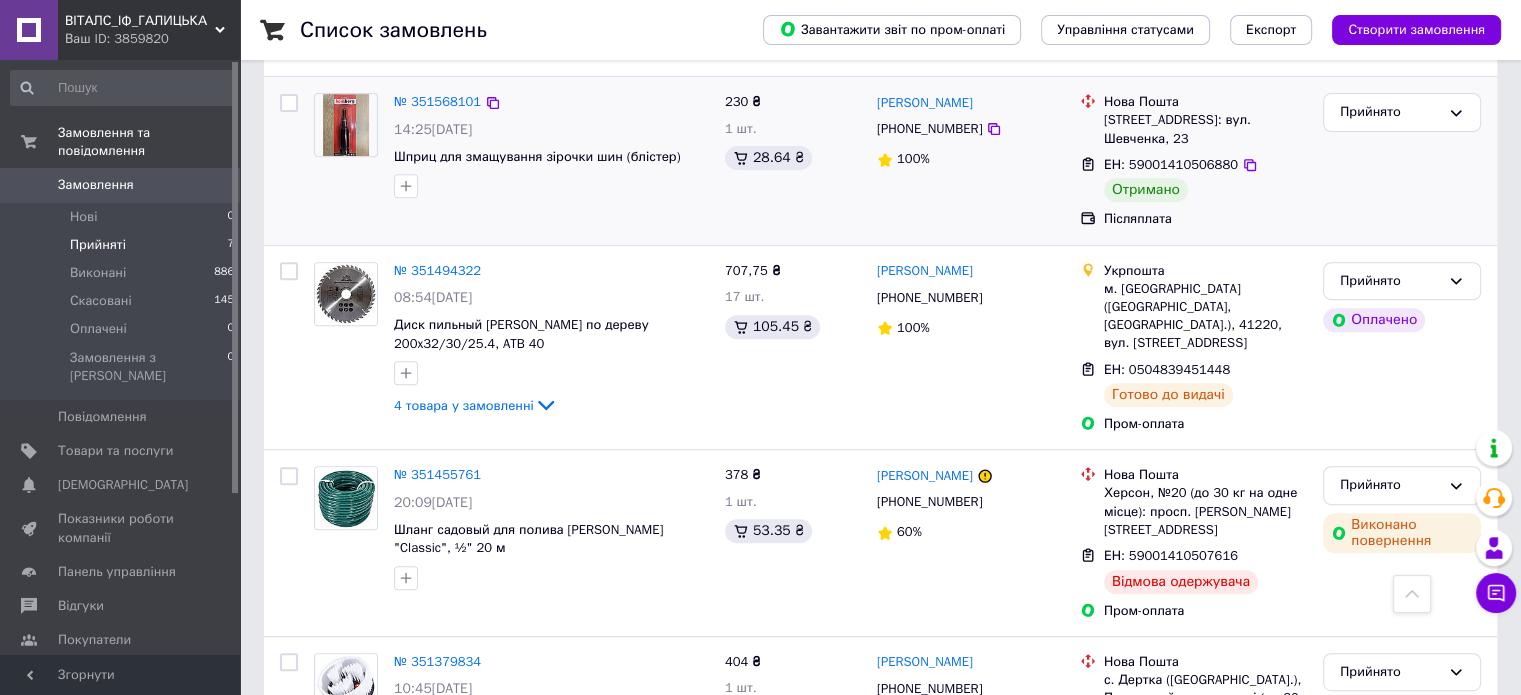 scroll, scrollTop: 775, scrollLeft: 0, axis: vertical 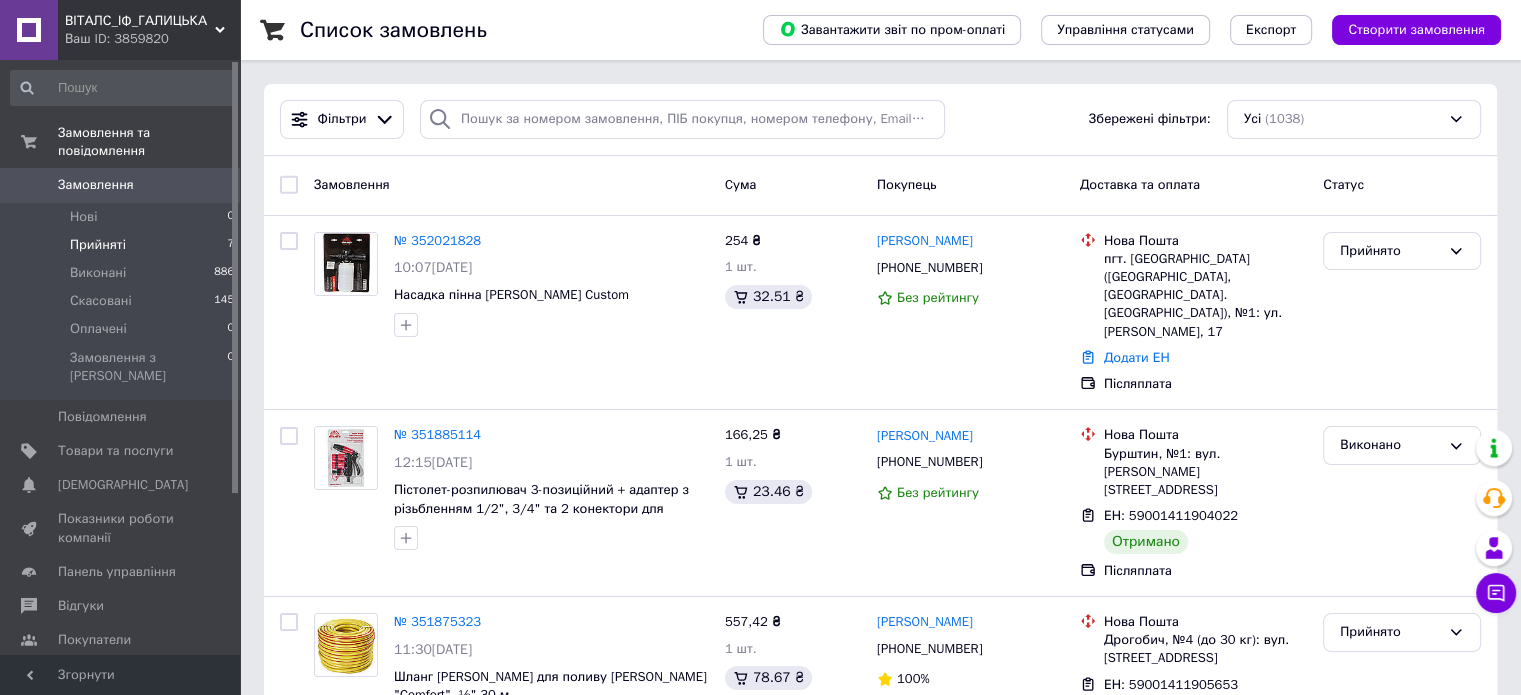 click on "Прийняті" at bounding box center (98, 245) 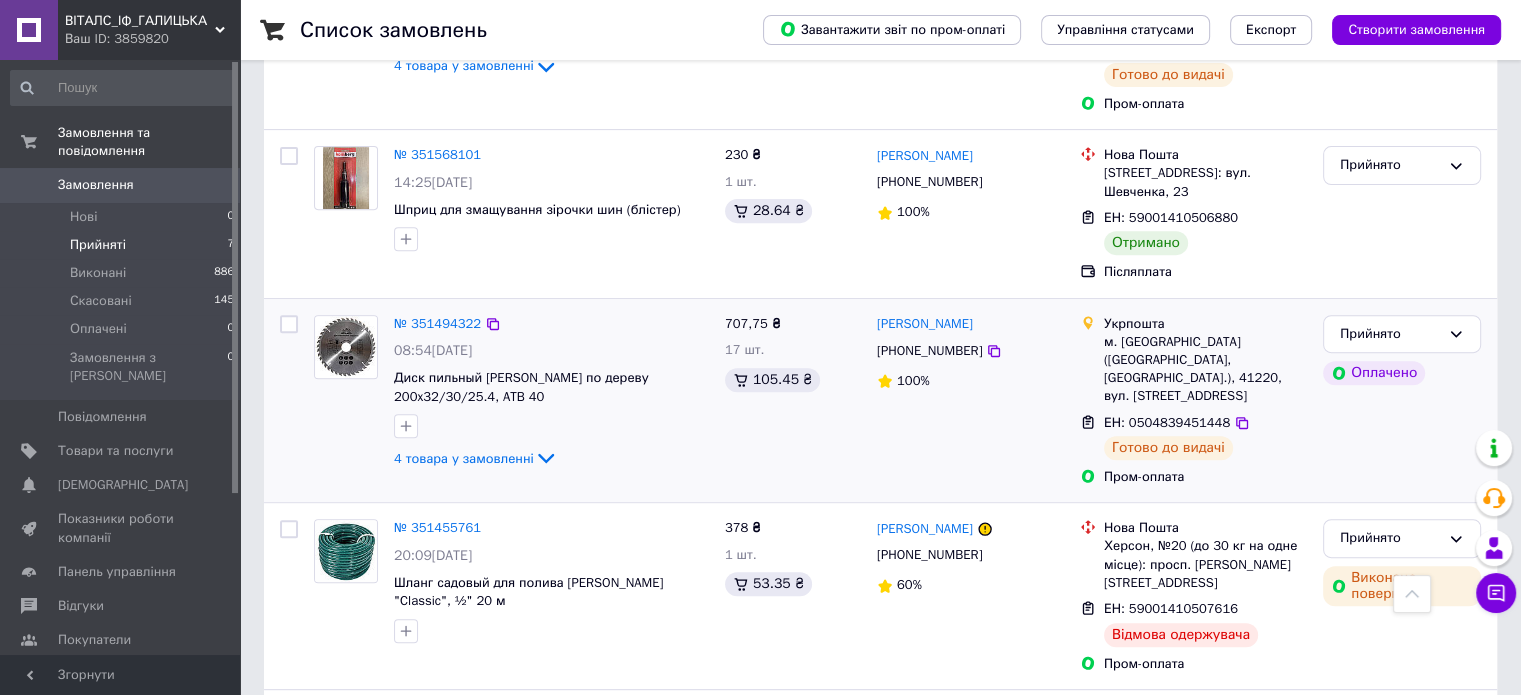scroll, scrollTop: 840, scrollLeft: 0, axis: vertical 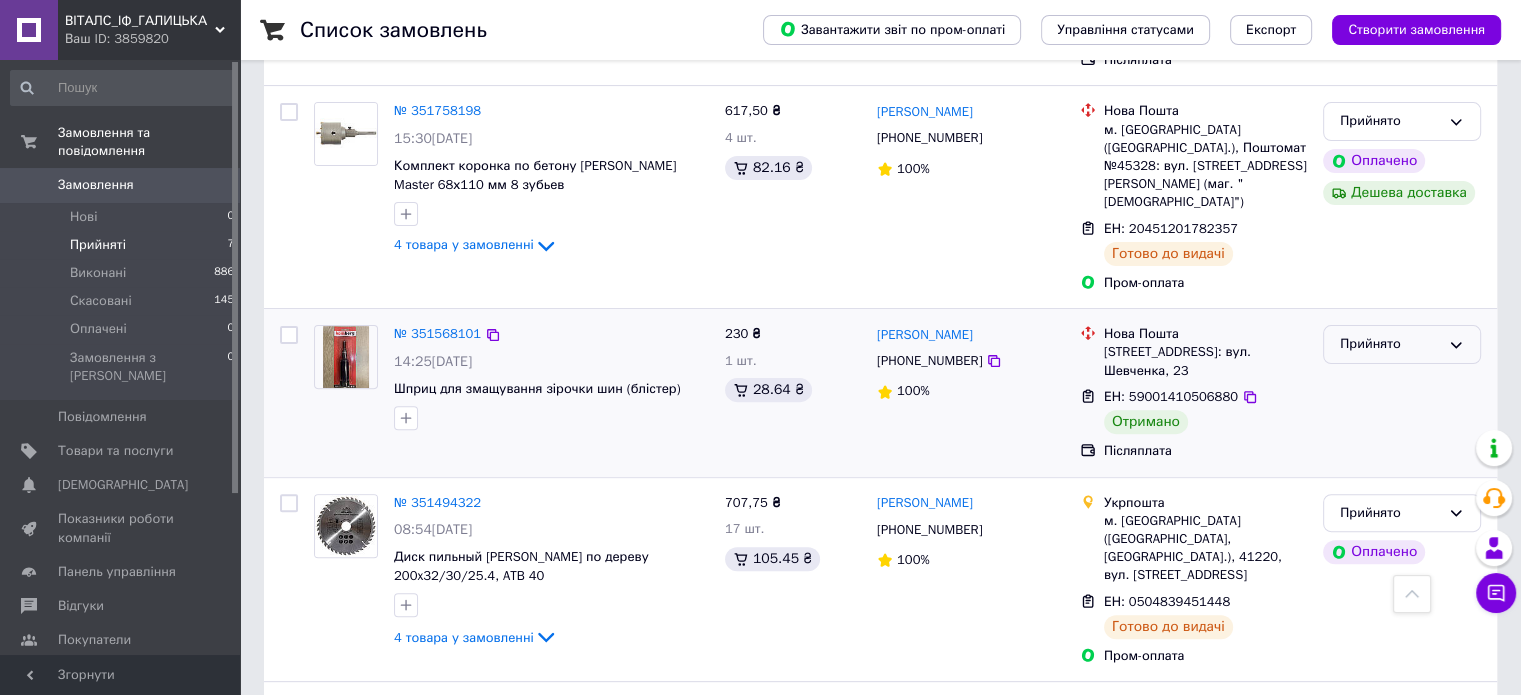 click on "Прийнято" at bounding box center (1390, 344) 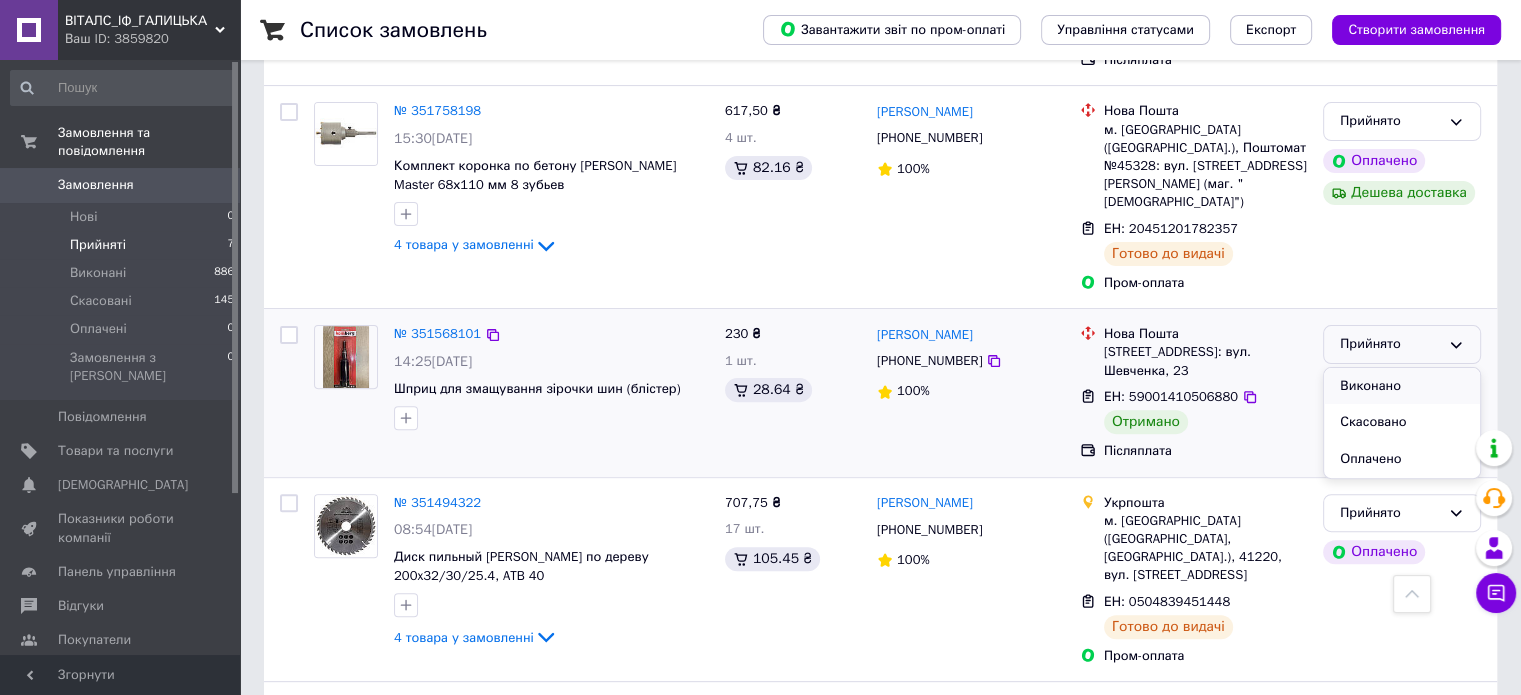 click on "Виконано" at bounding box center [1402, 386] 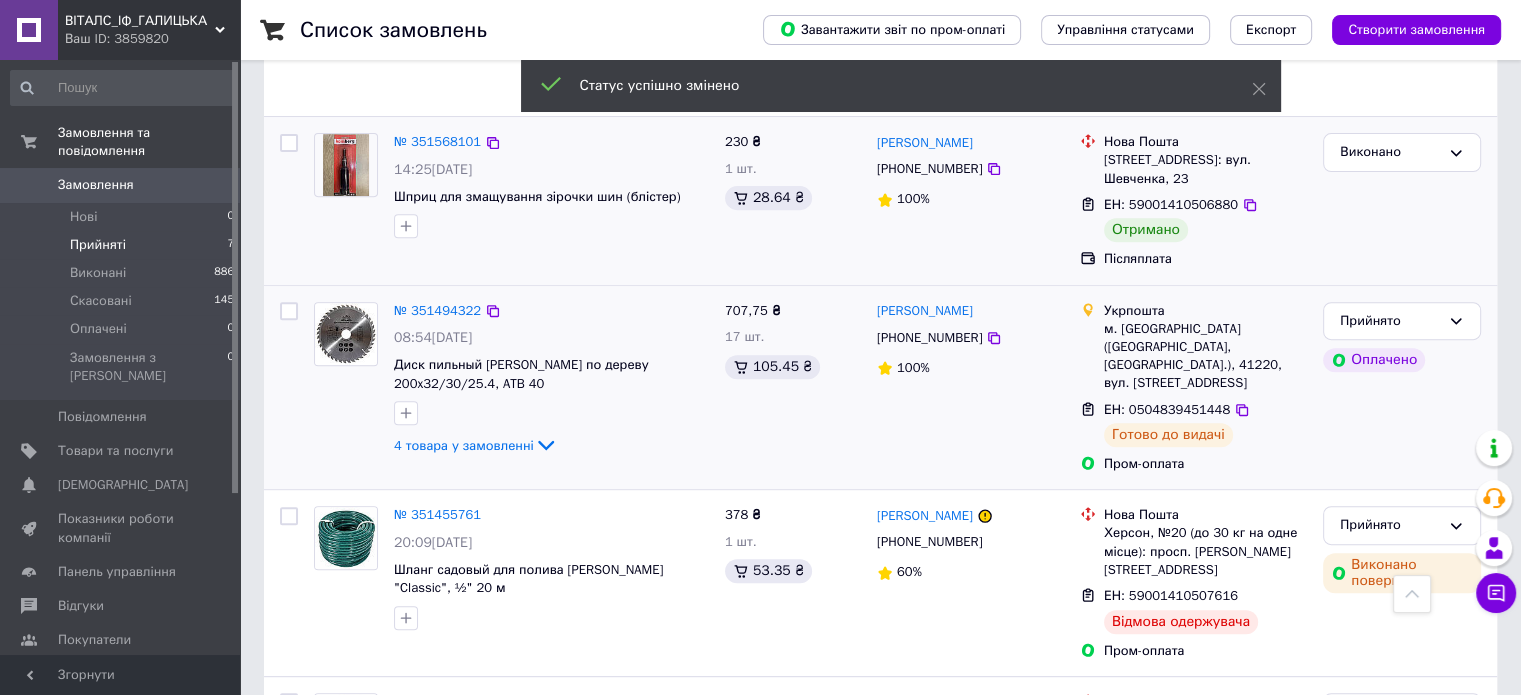 scroll, scrollTop: 840, scrollLeft: 0, axis: vertical 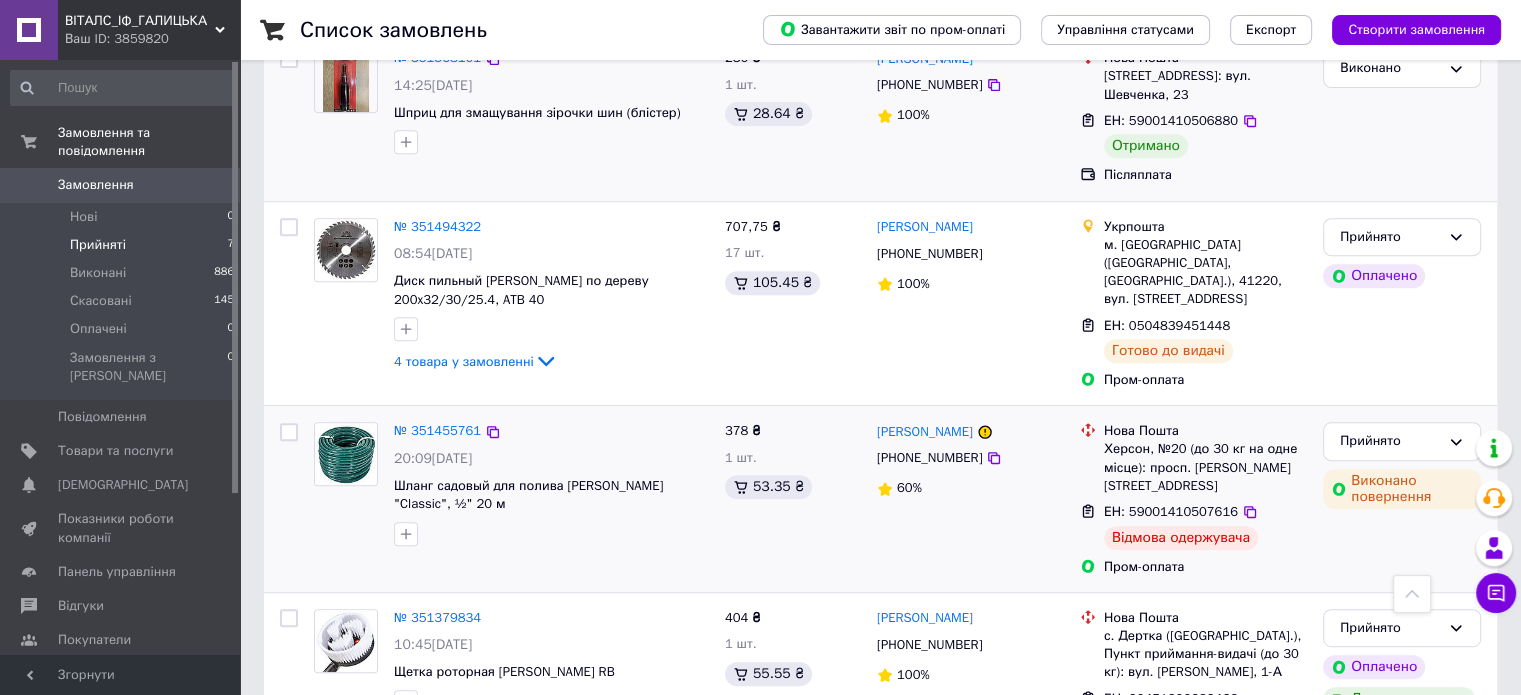 drag, startPoint x: 1049, startPoint y: 486, endPoint x: 1041, endPoint y: 456, distance: 31.04835 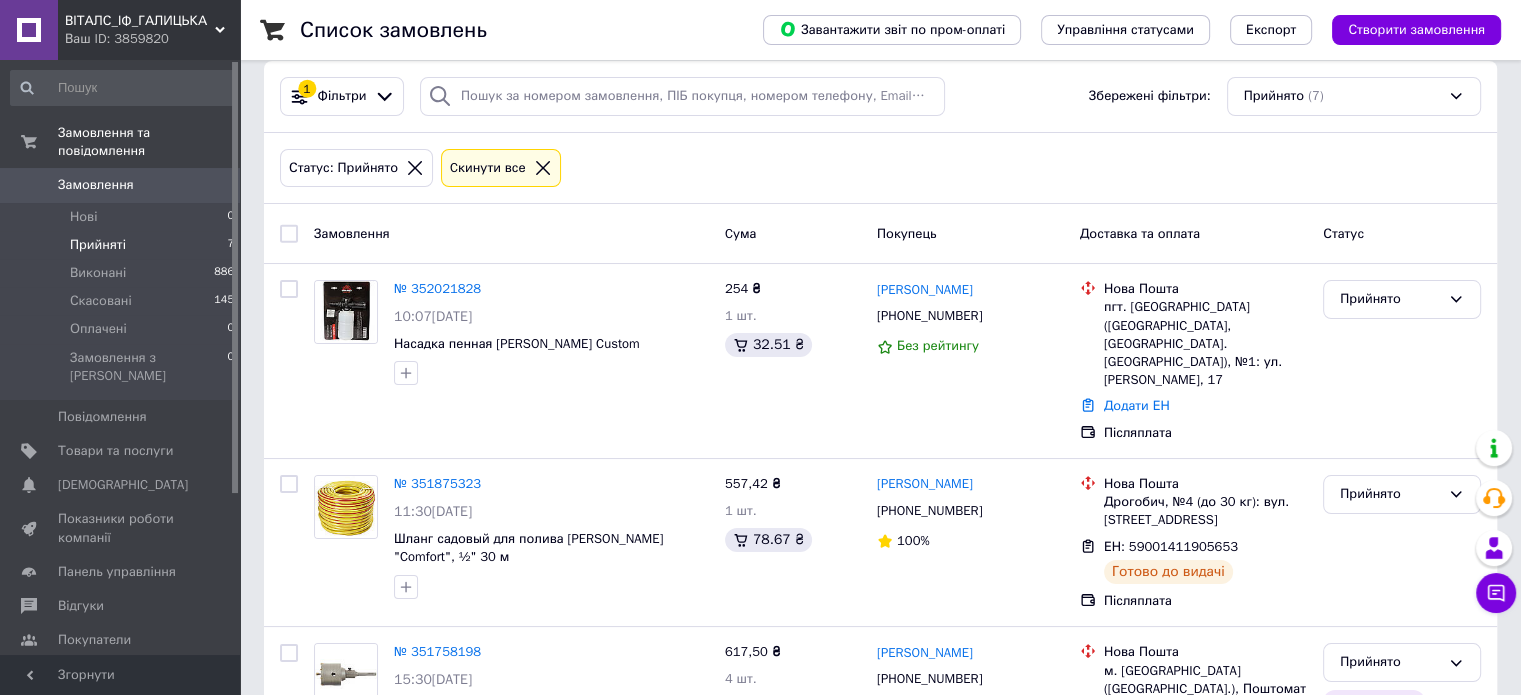 scroll, scrollTop: 0, scrollLeft: 0, axis: both 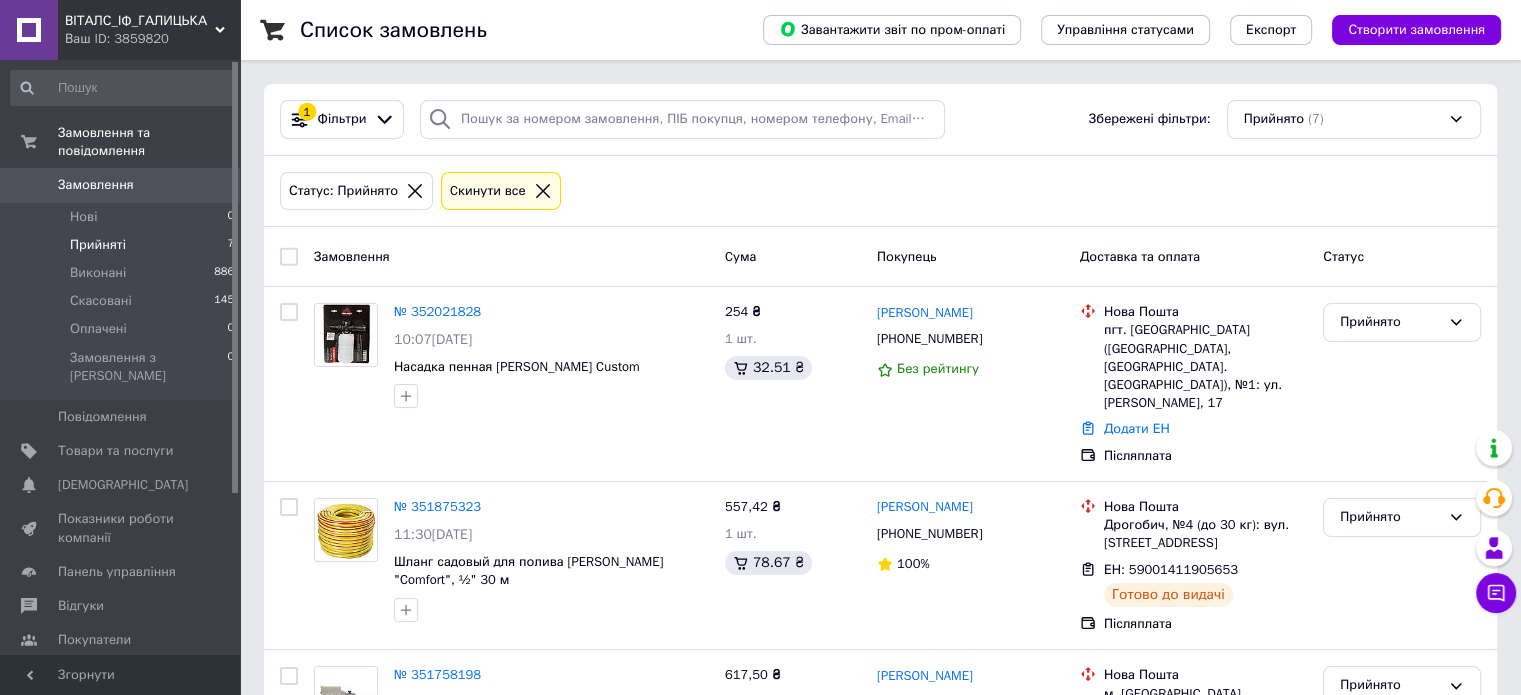 click on "Прийняті" at bounding box center (98, 245) 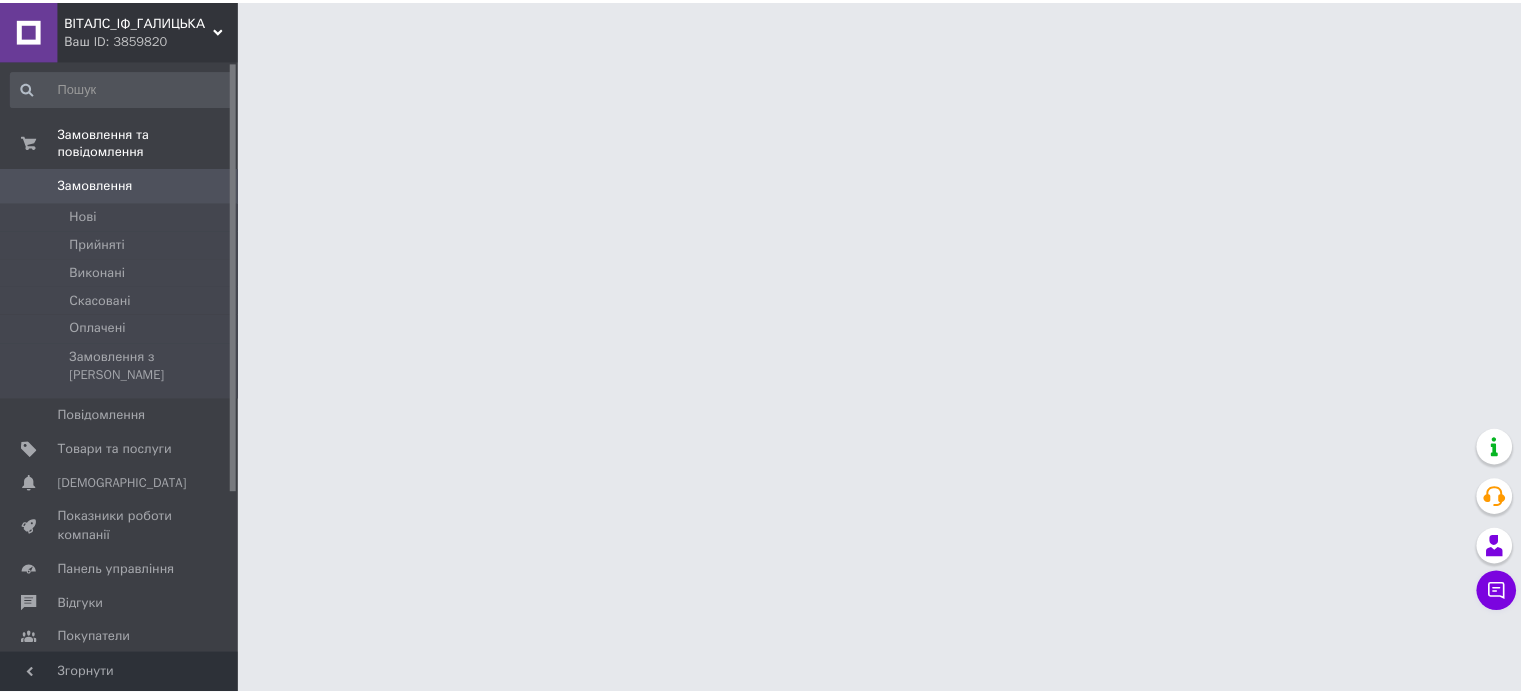scroll, scrollTop: 0, scrollLeft: 0, axis: both 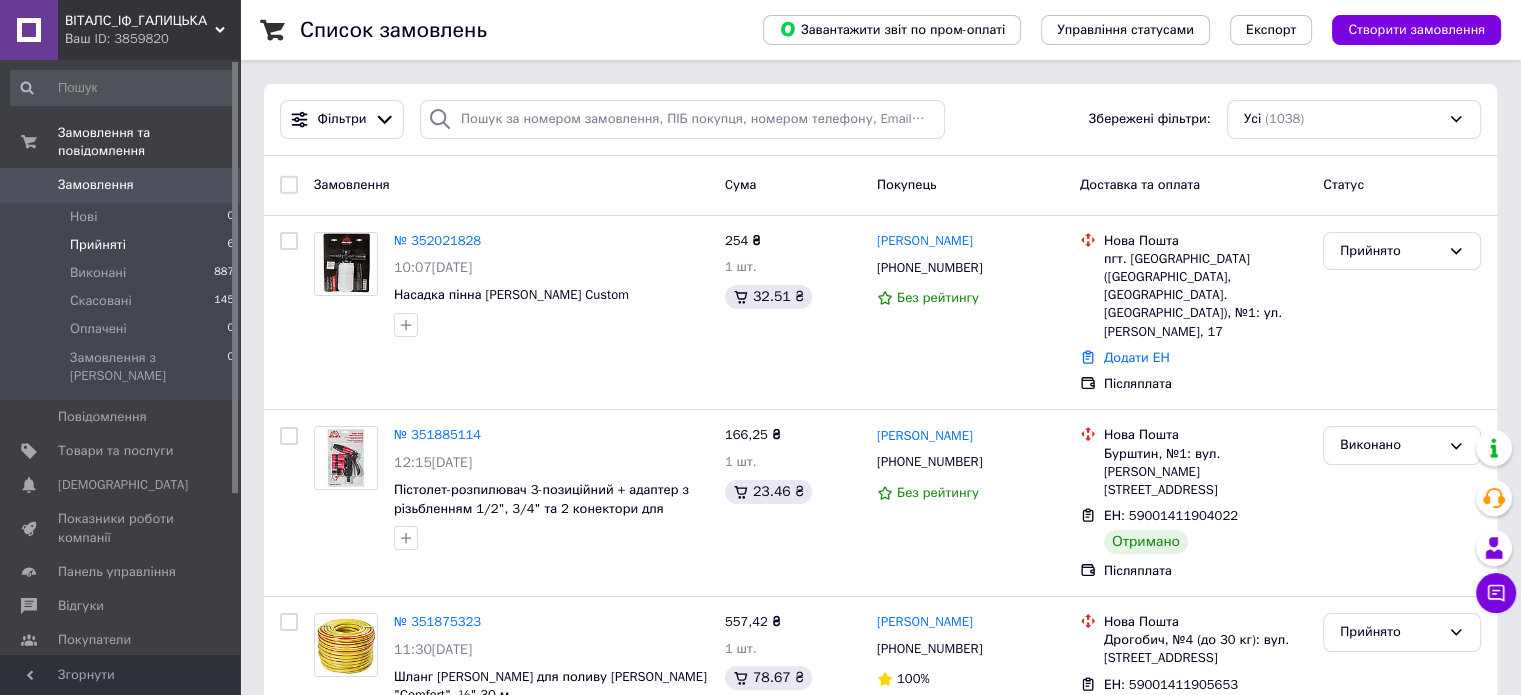 click on "Прийняті" at bounding box center [98, 245] 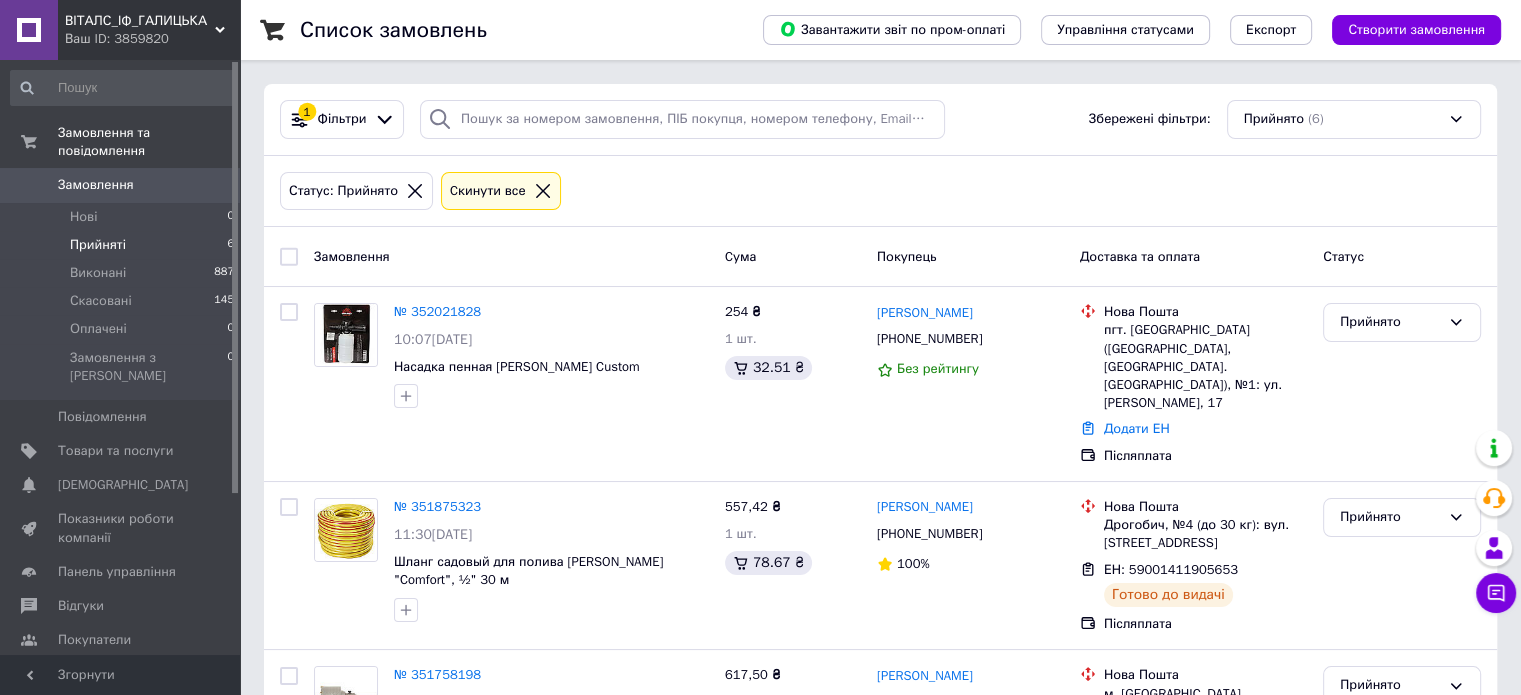 click on "Список замовлень" at bounding box center (393, 30) 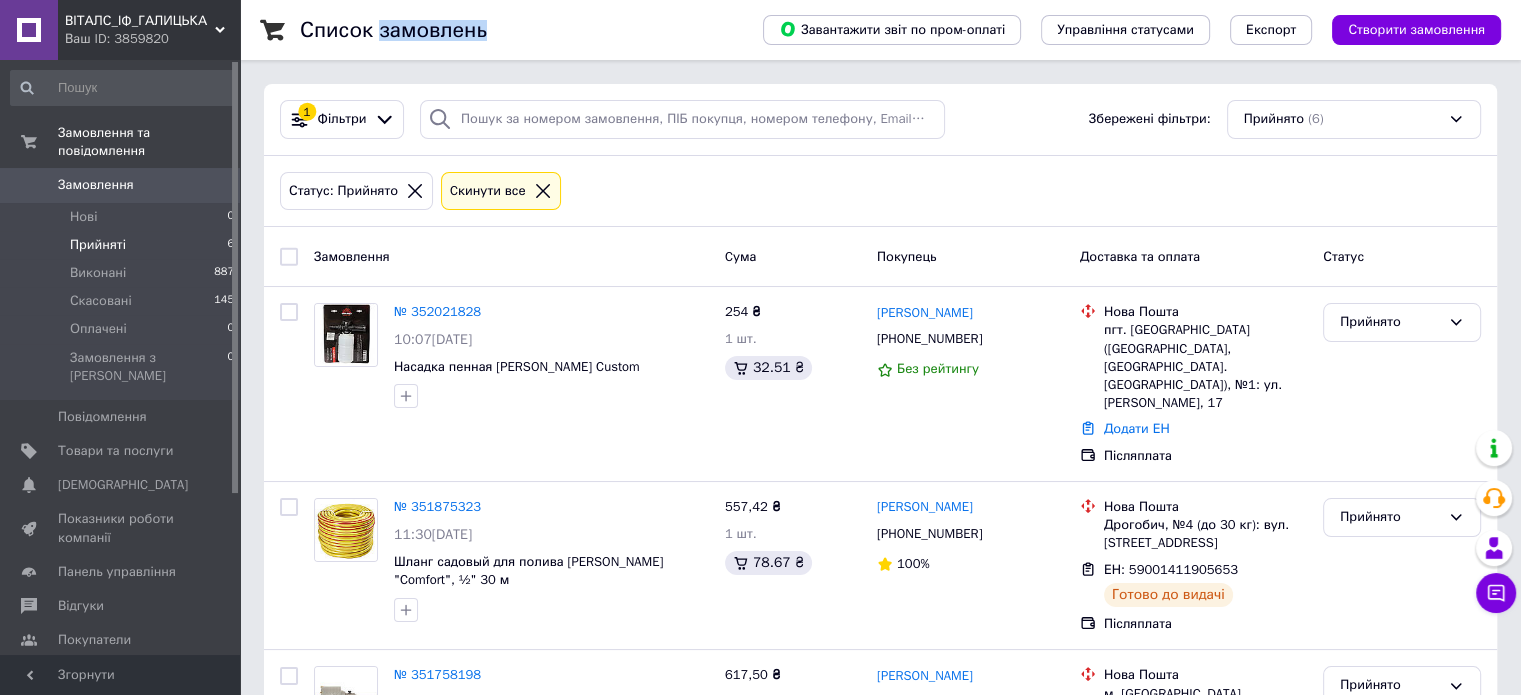 click on "Список замовлень" at bounding box center (393, 30) 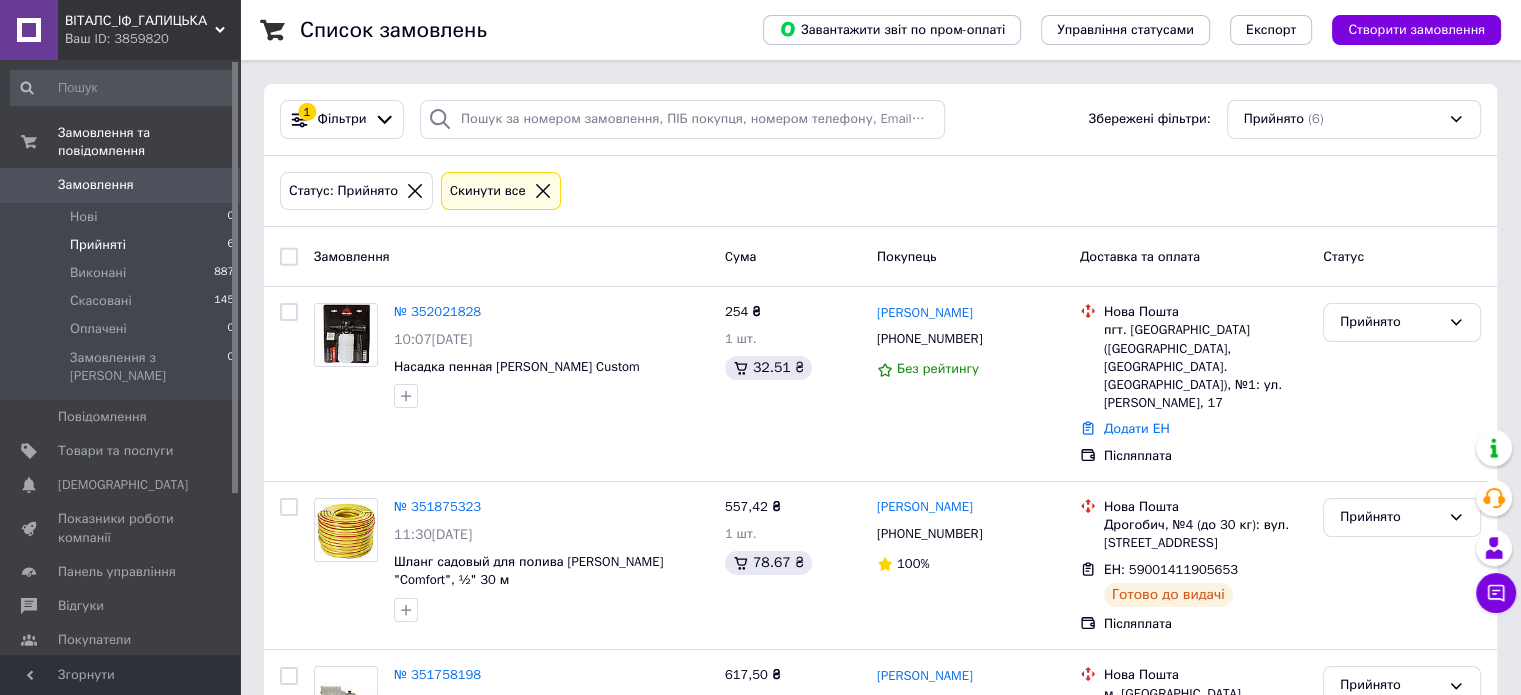 click on "Список замовлень" at bounding box center [511, 30] 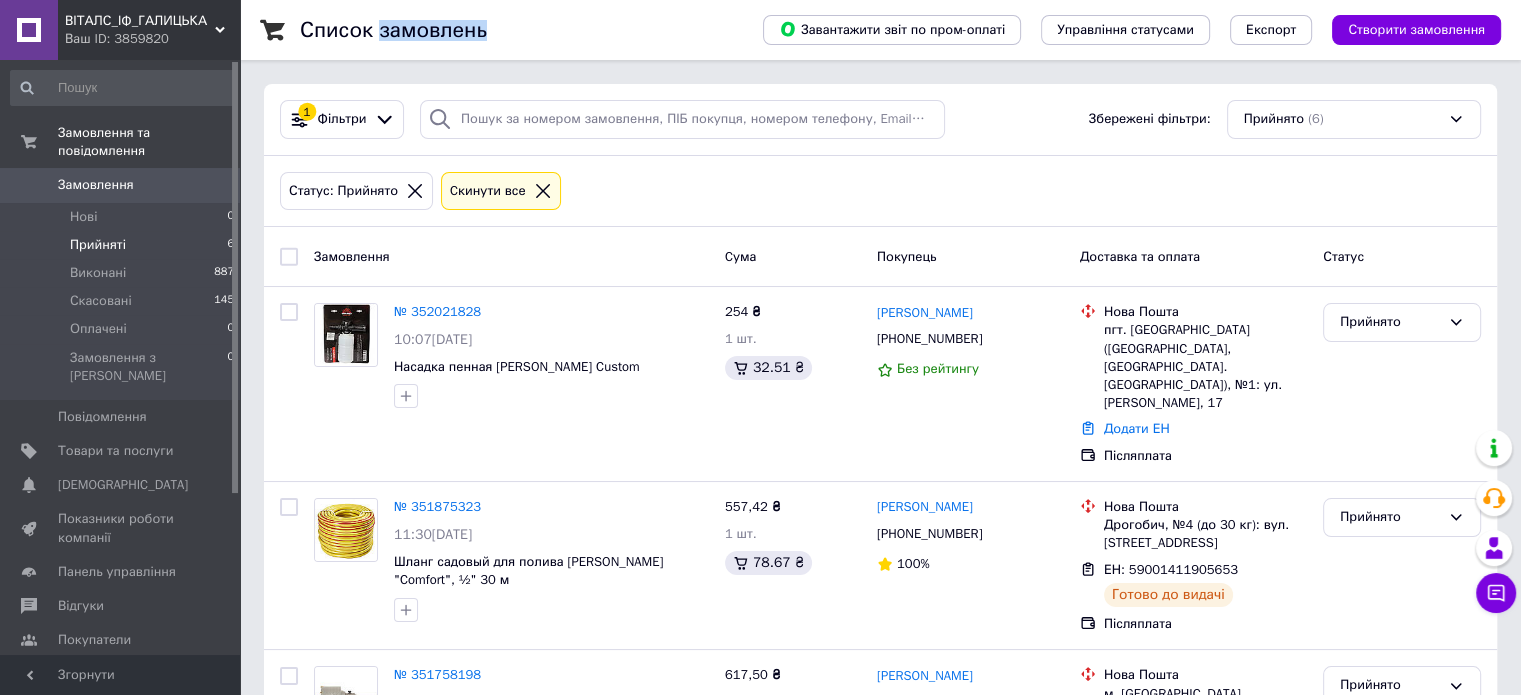 click on "Список замовлень" at bounding box center (393, 30) 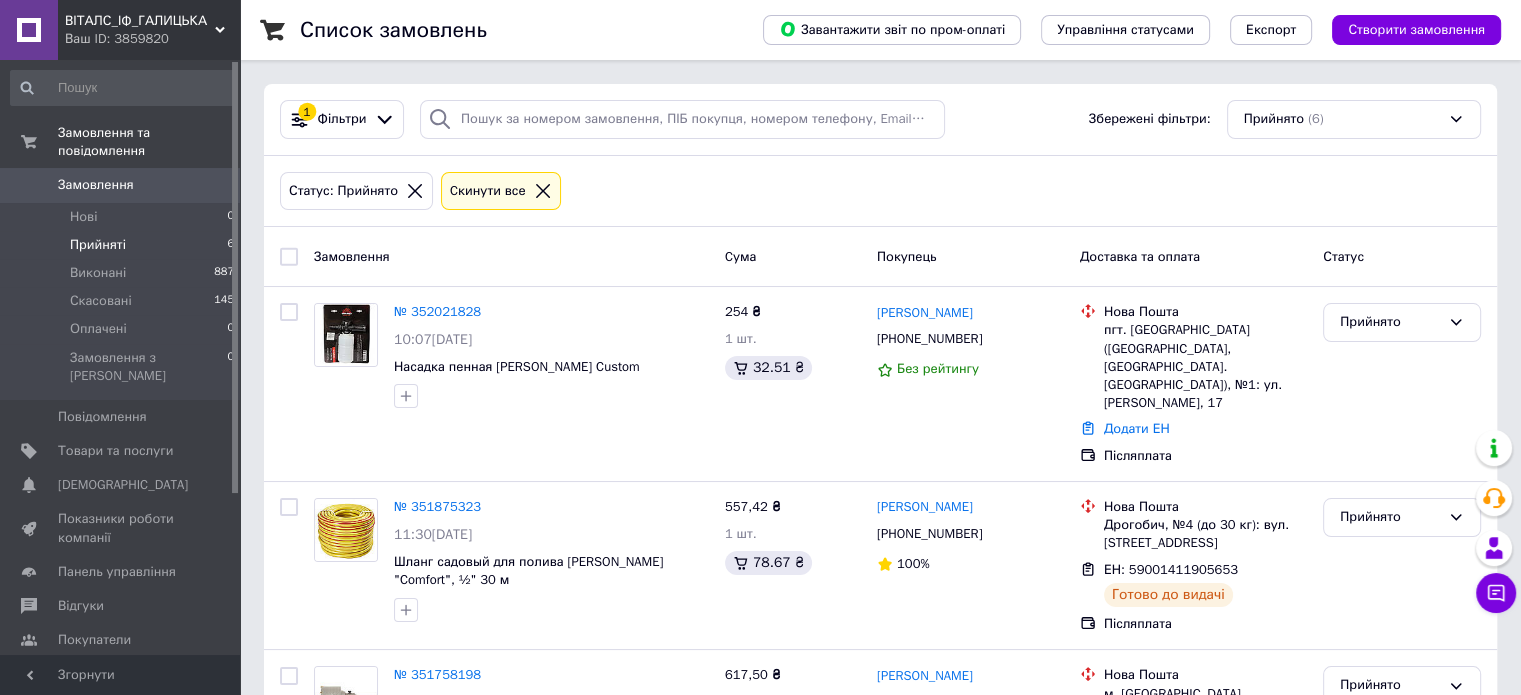 click on "Список замовлень" at bounding box center (511, 30) 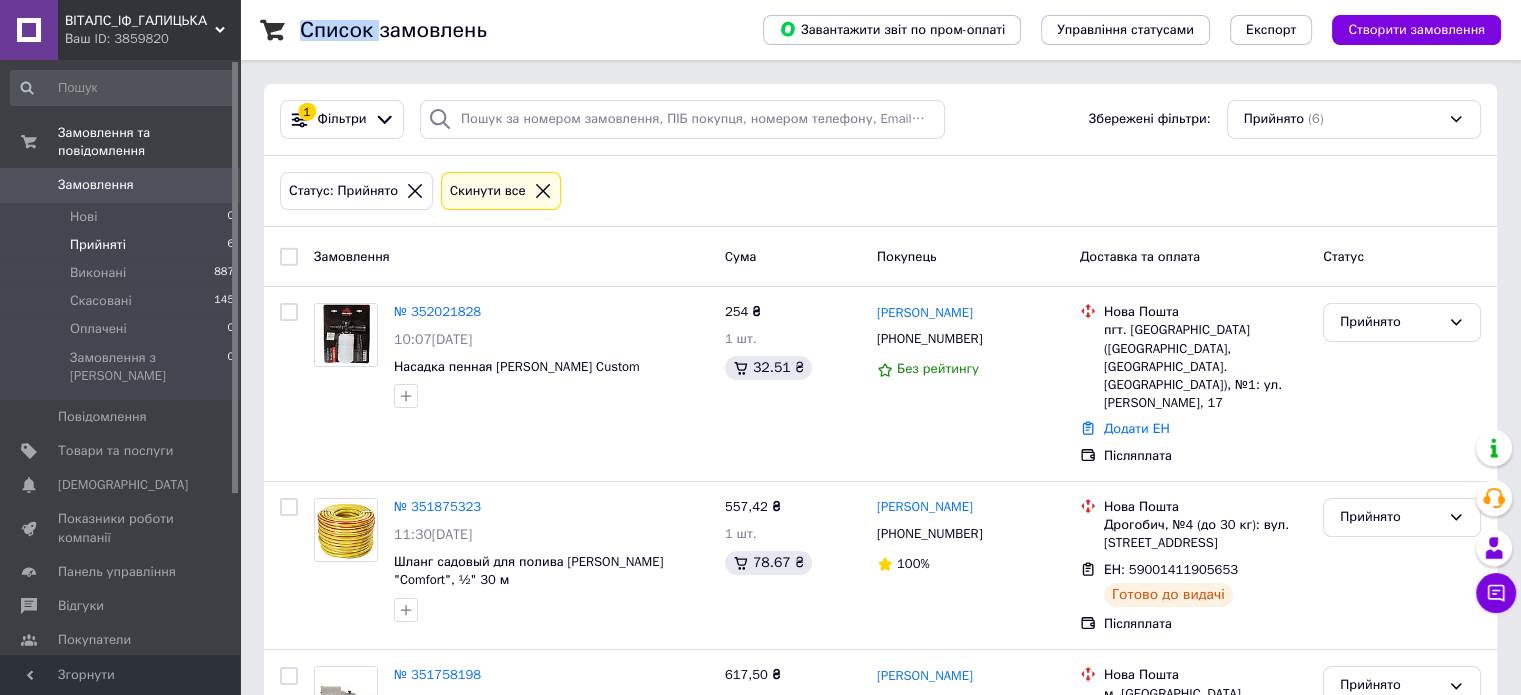 drag, startPoint x: 375, startPoint y: 28, endPoint x: 491, endPoint y: 45, distance: 117.239075 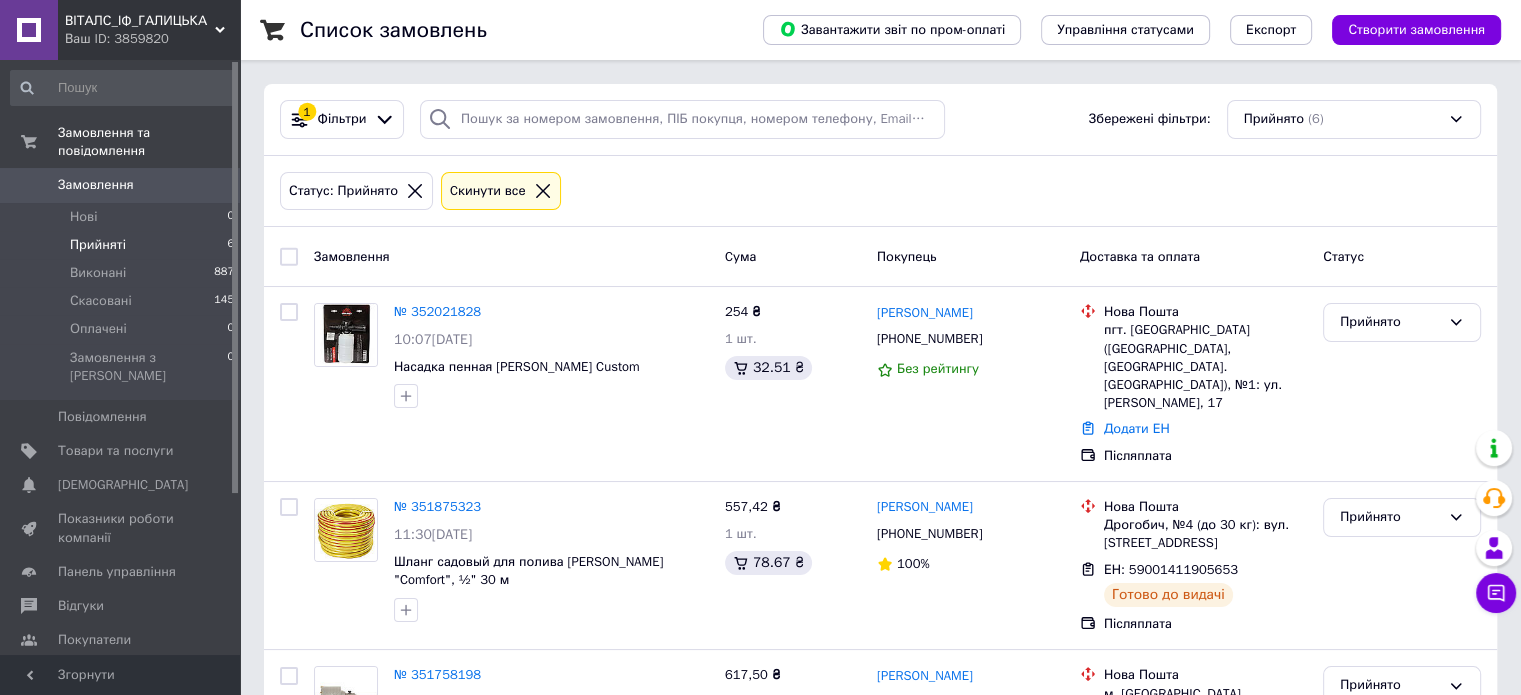 click on "Список замовлень" at bounding box center [511, 30] 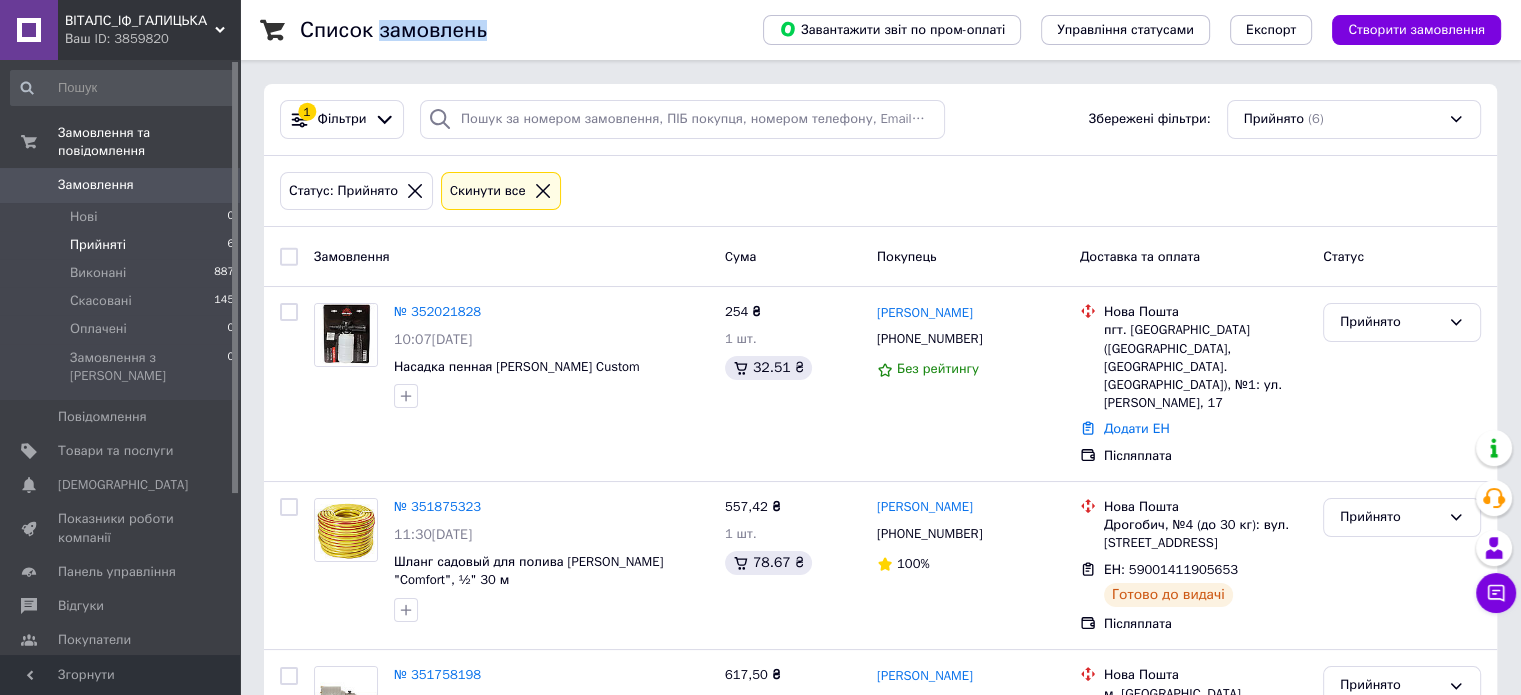 click on "Список замовлень" at bounding box center [393, 30] 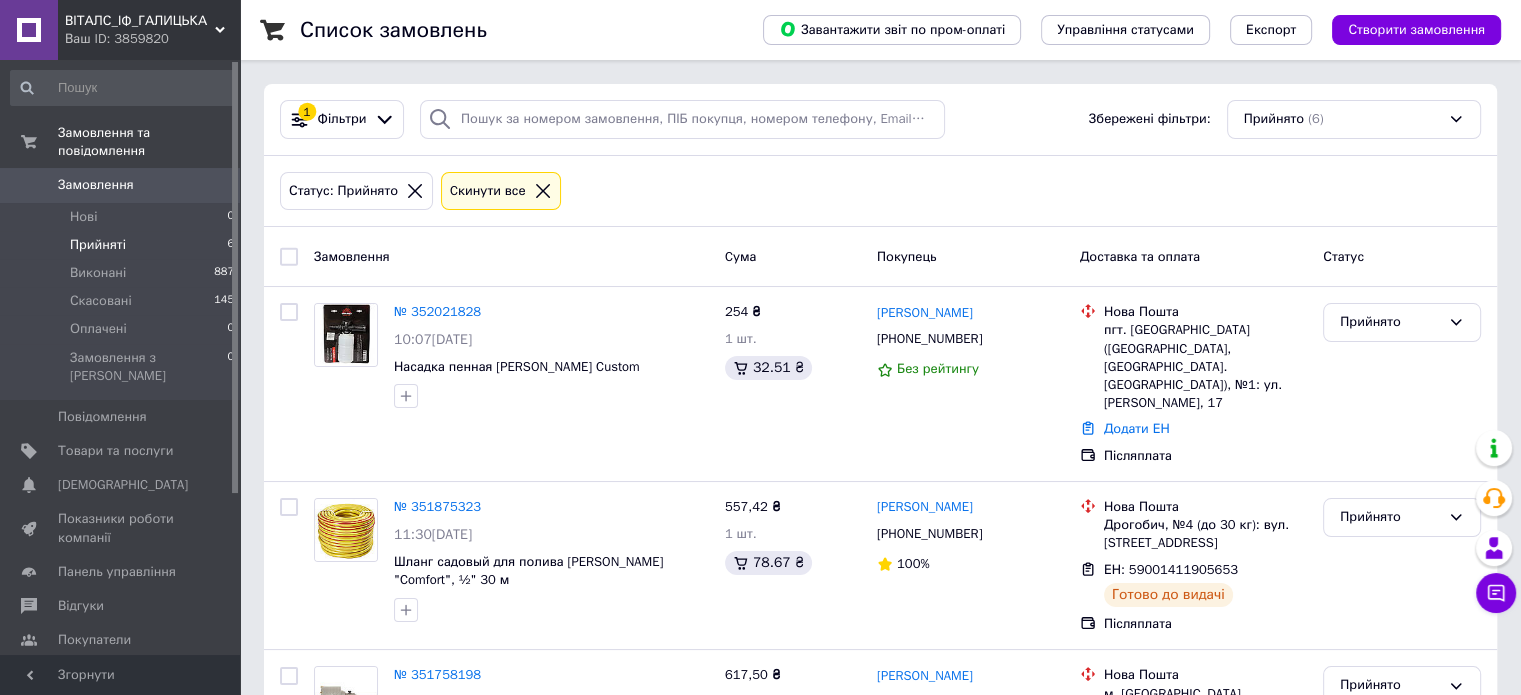 click on "Список замовлень" at bounding box center [511, 30] 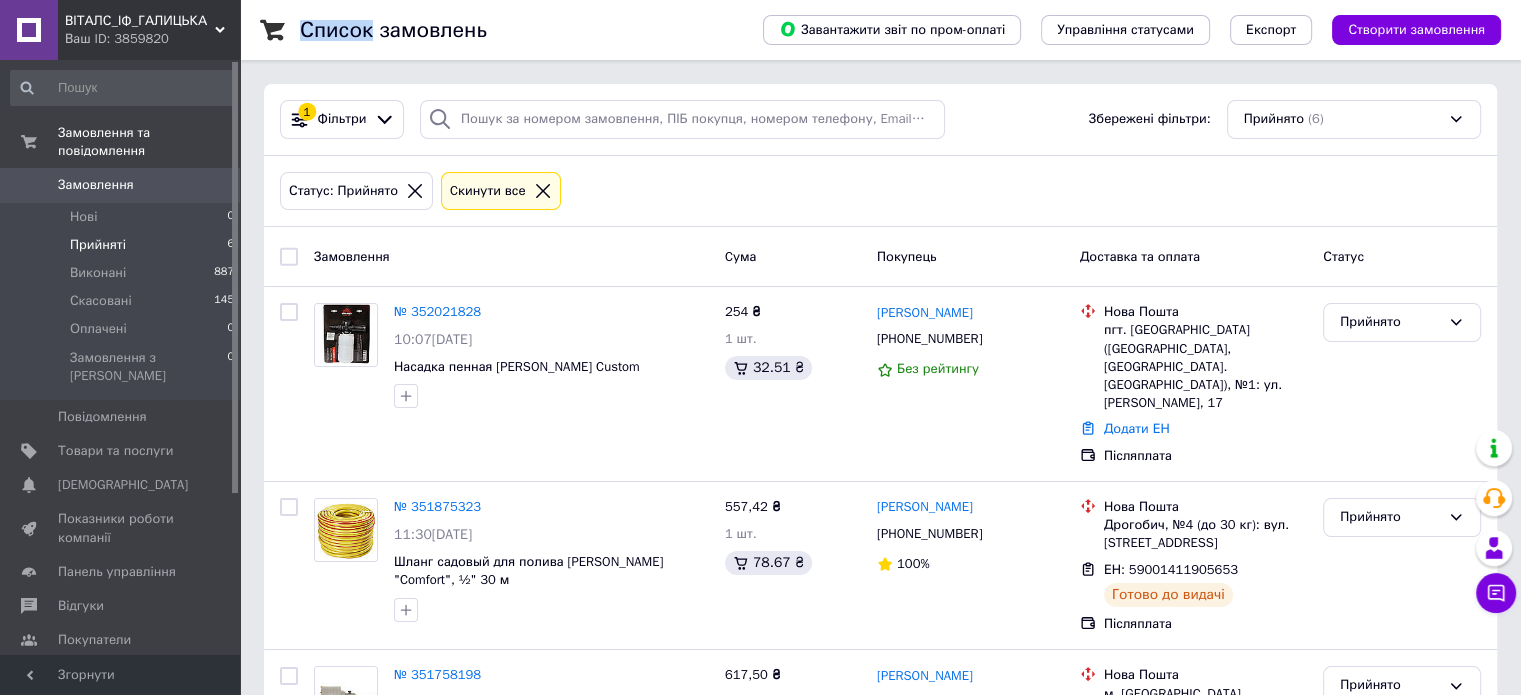 click on "Список замовлень" at bounding box center (393, 30) 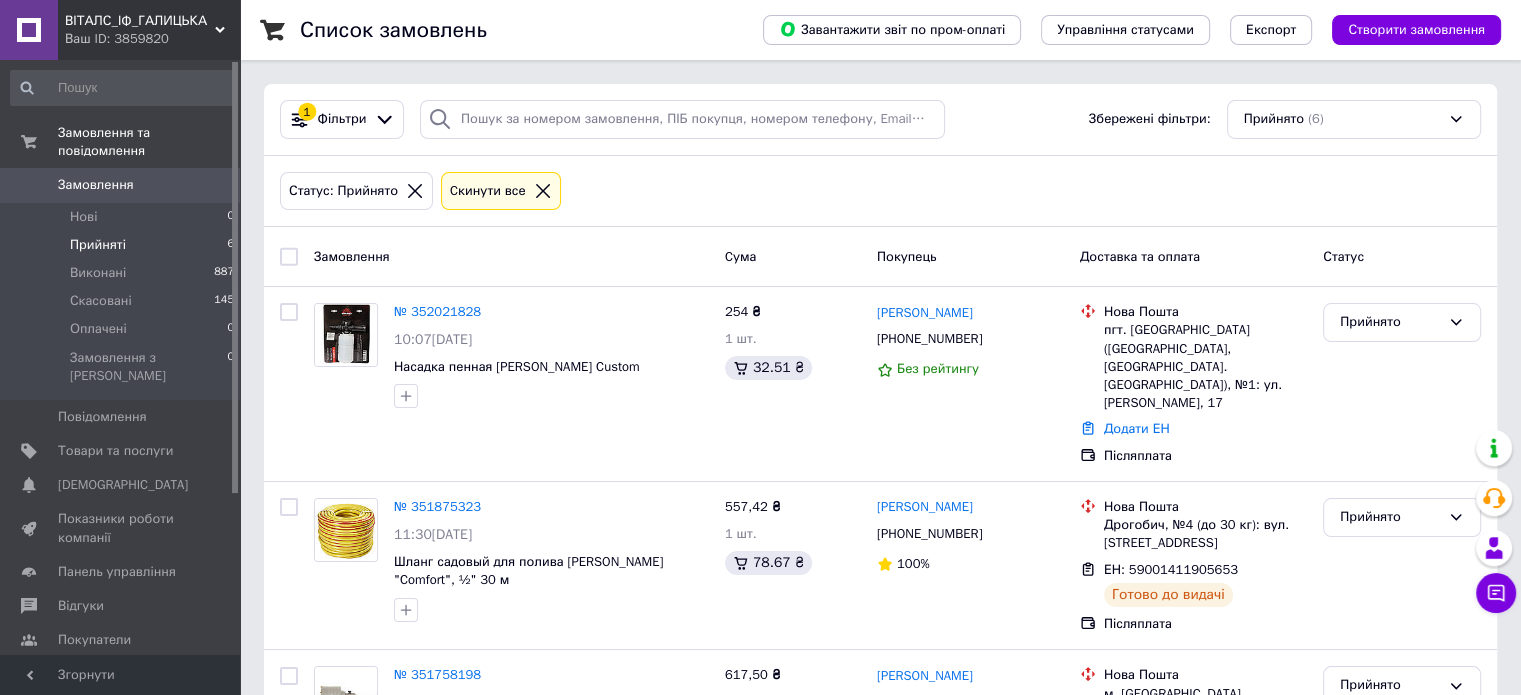 click on "Список замовлень" at bounding box center (393, 30) 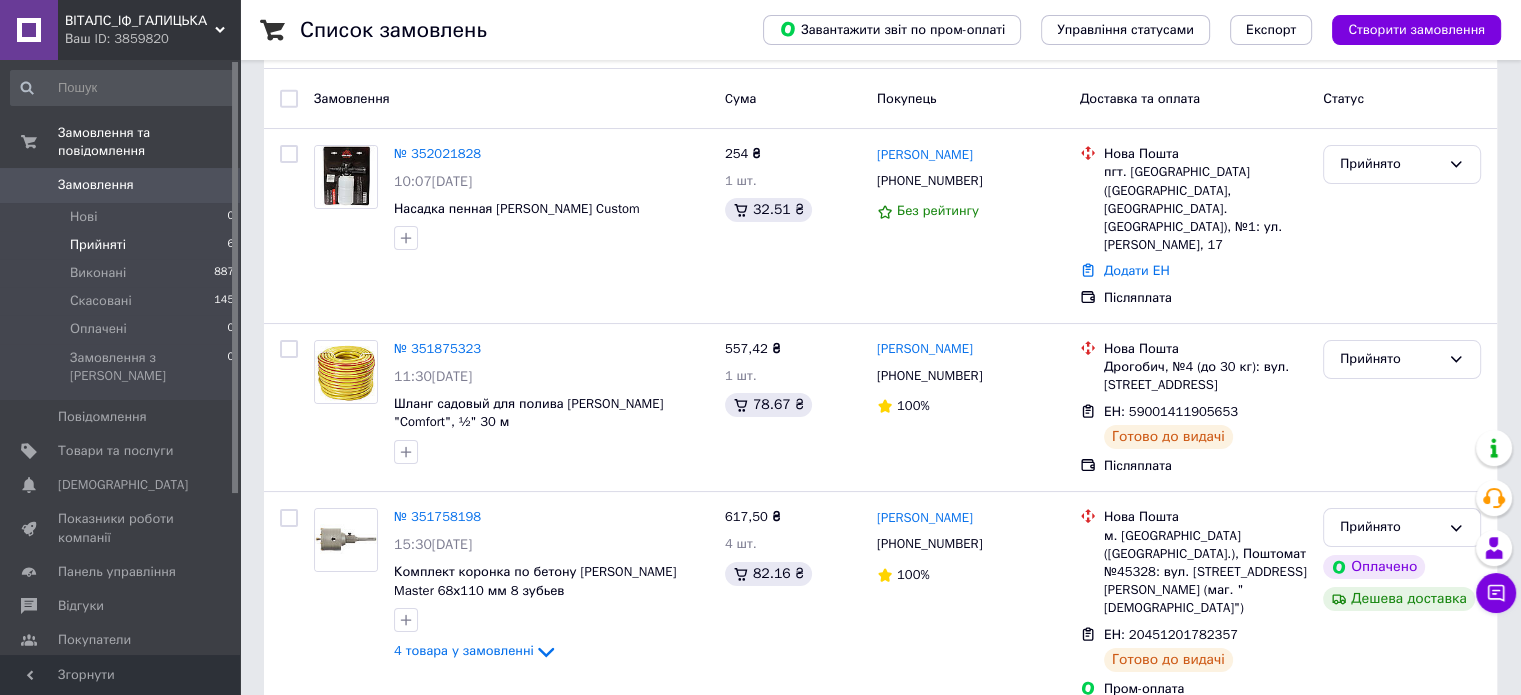 scroll, scrollTop: 0, scrollLeft: 0, axis: both 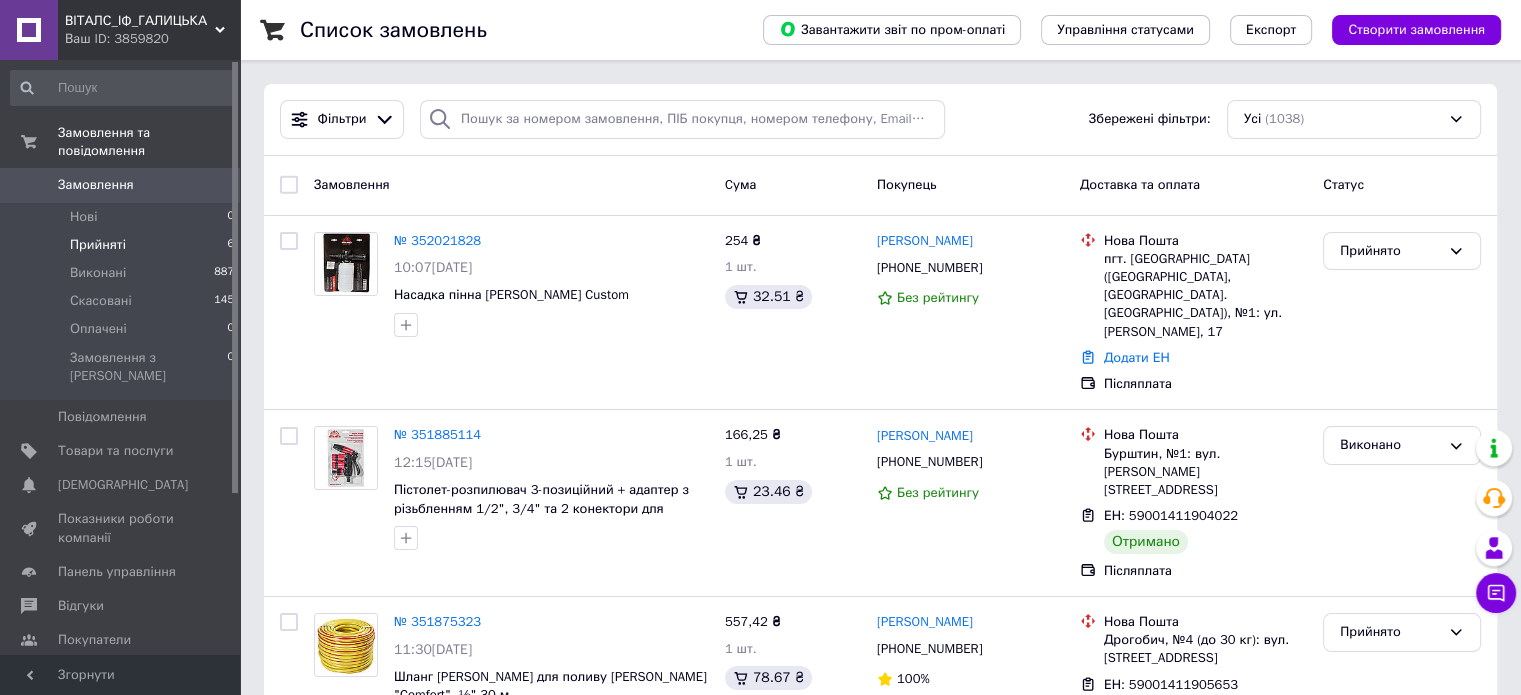 click on "Прийняті" at bounding box center (98, 245) 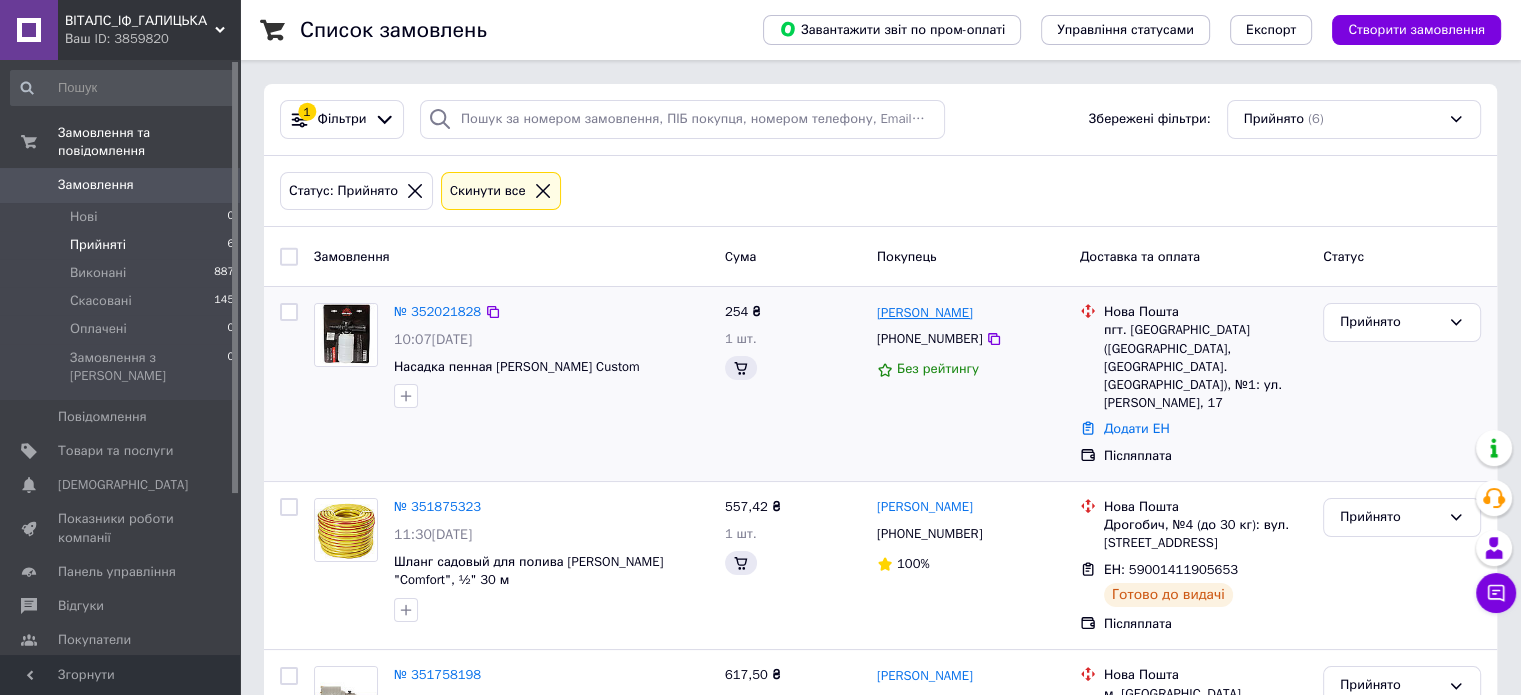 drag, startPoint x: 980, startPoint y: 198, endPoint x: 932, endPoint y: 305, distance: 117.273186 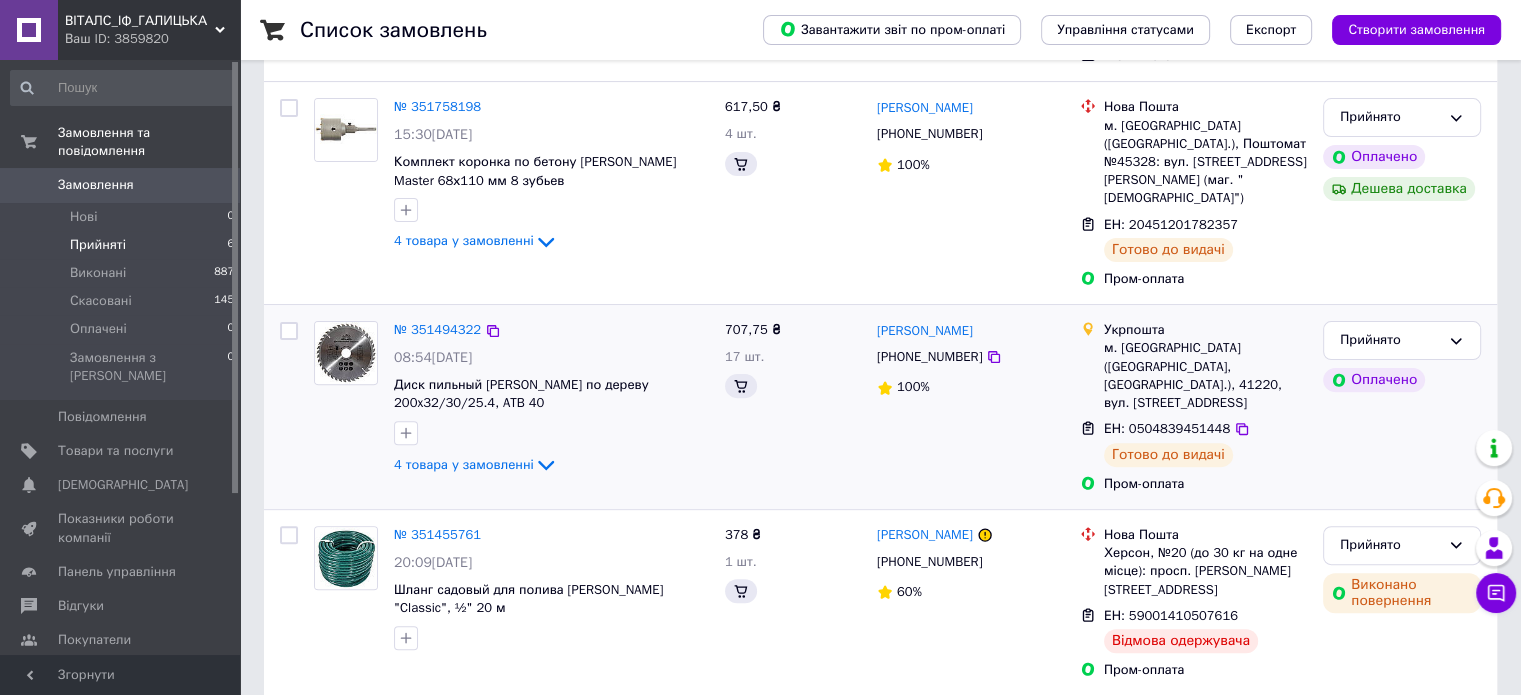 scroll, scrollTop: 672, scrollLeft: 0, axis: vertical 